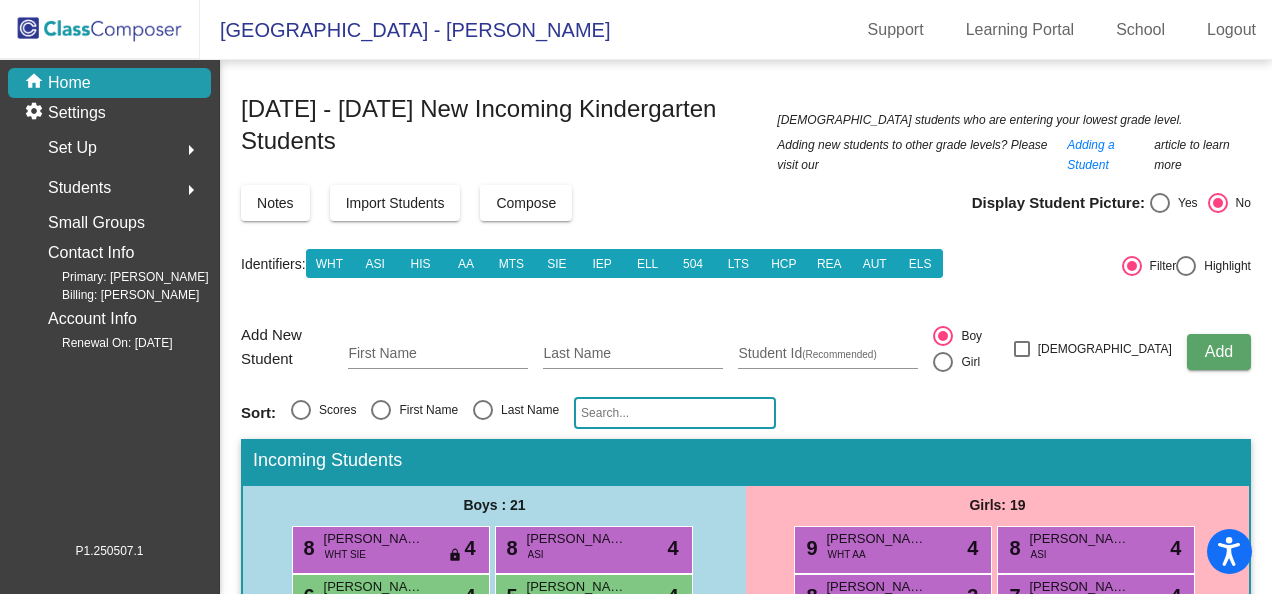 scroll, scrollTop: 0, scrollLeft: 0, axis: both 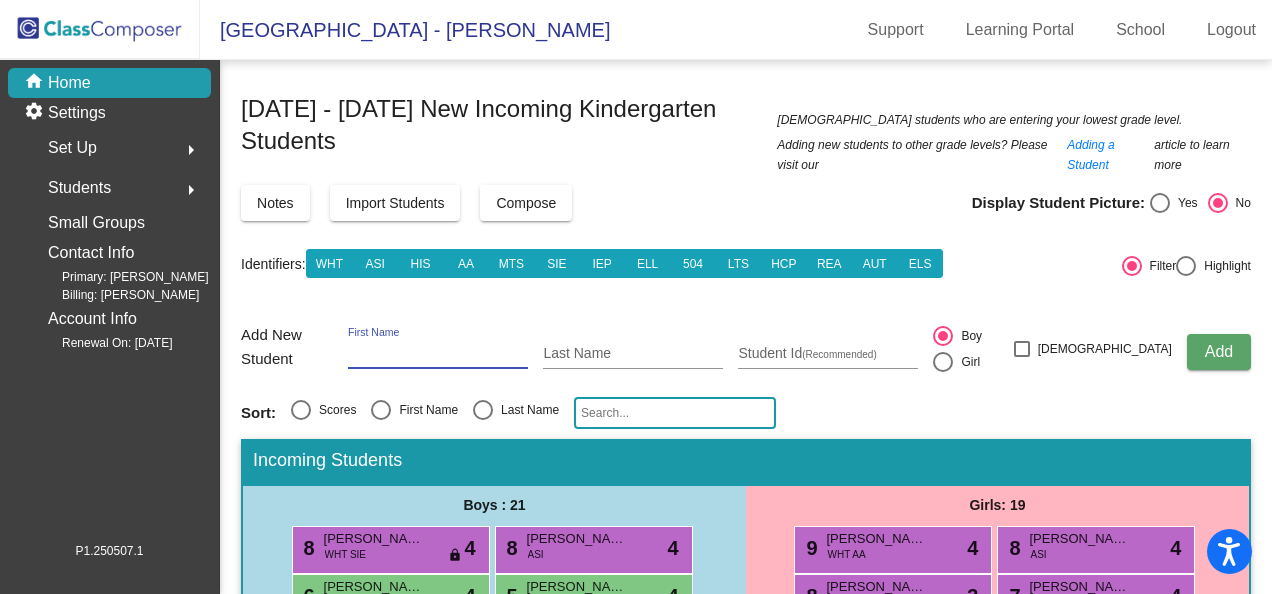 click on "First Name" at bounding box center [438, 354] 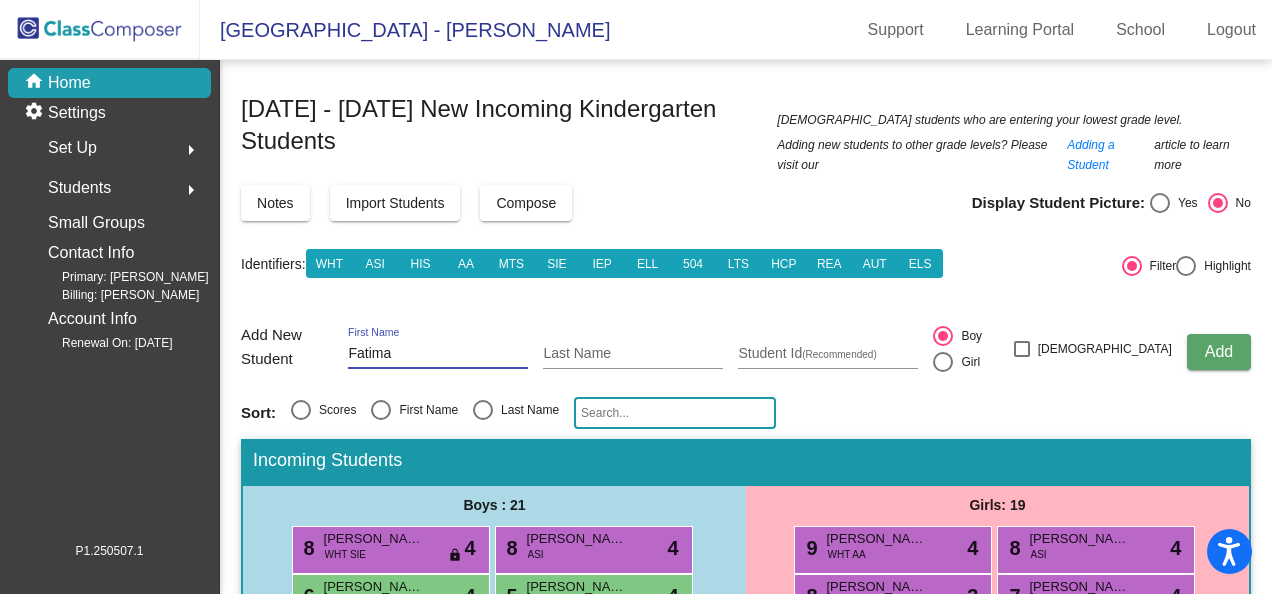 type on "Fatima" 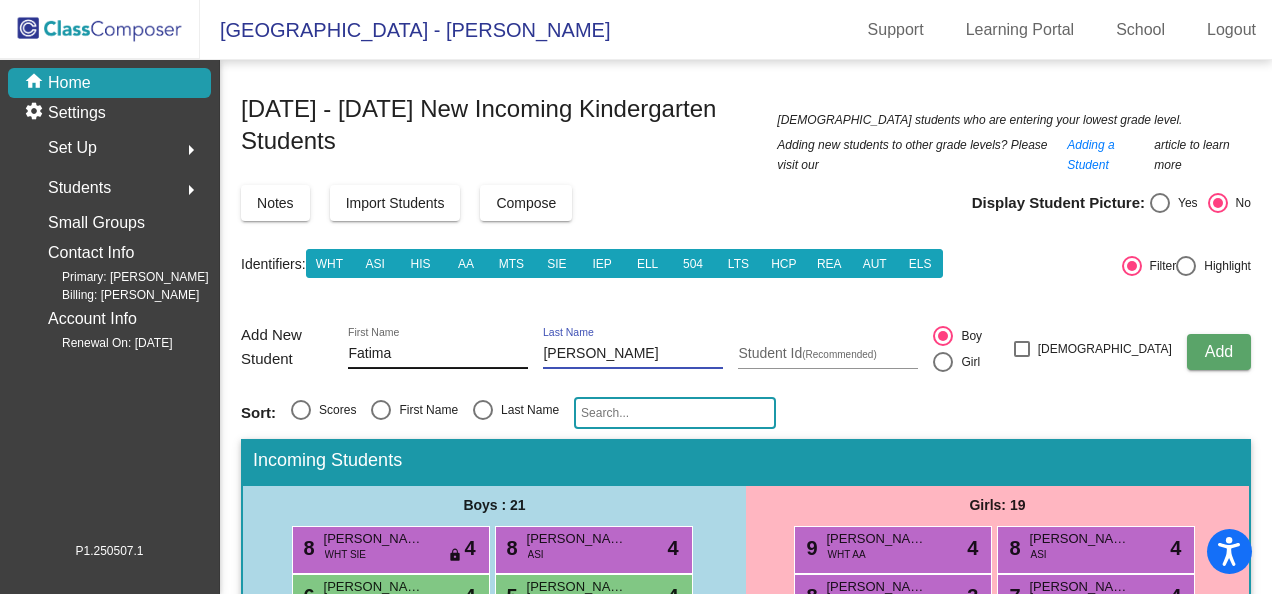 type on "[PERSON_NAME]" 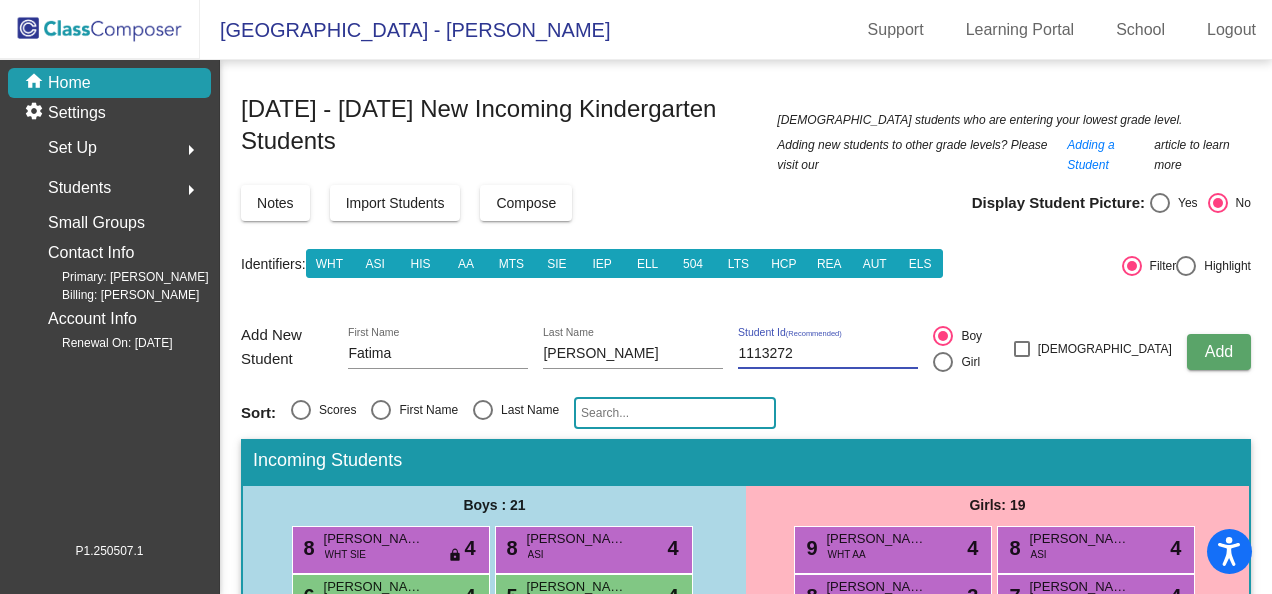 type on "1113272" 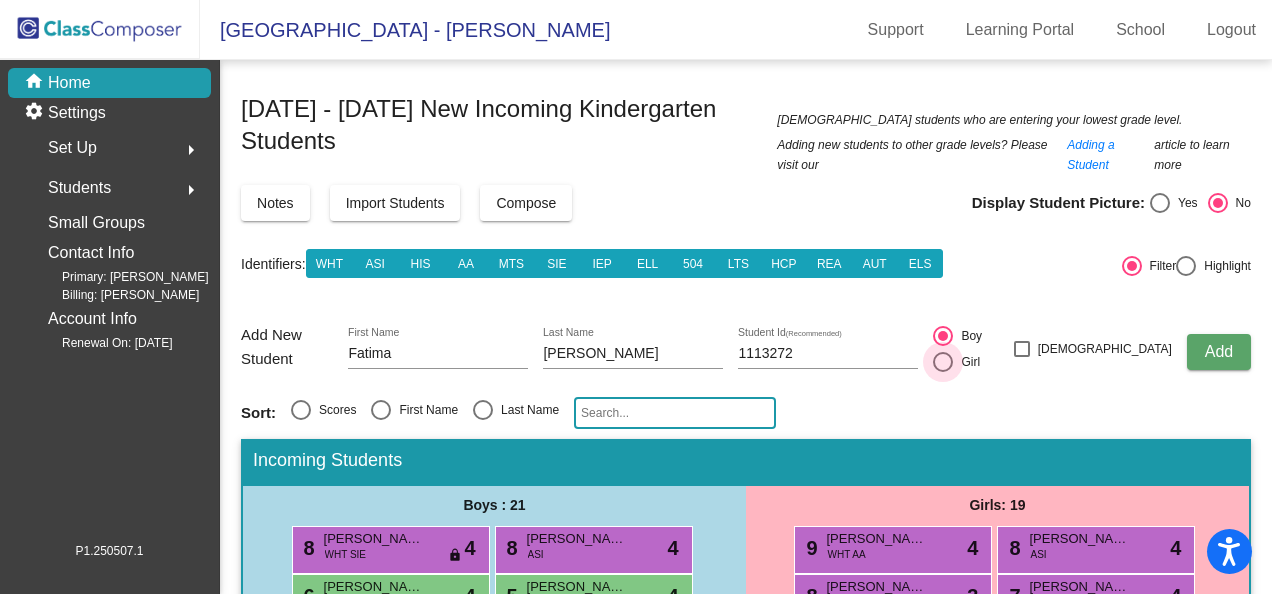 click at bounding box center [943, 362] 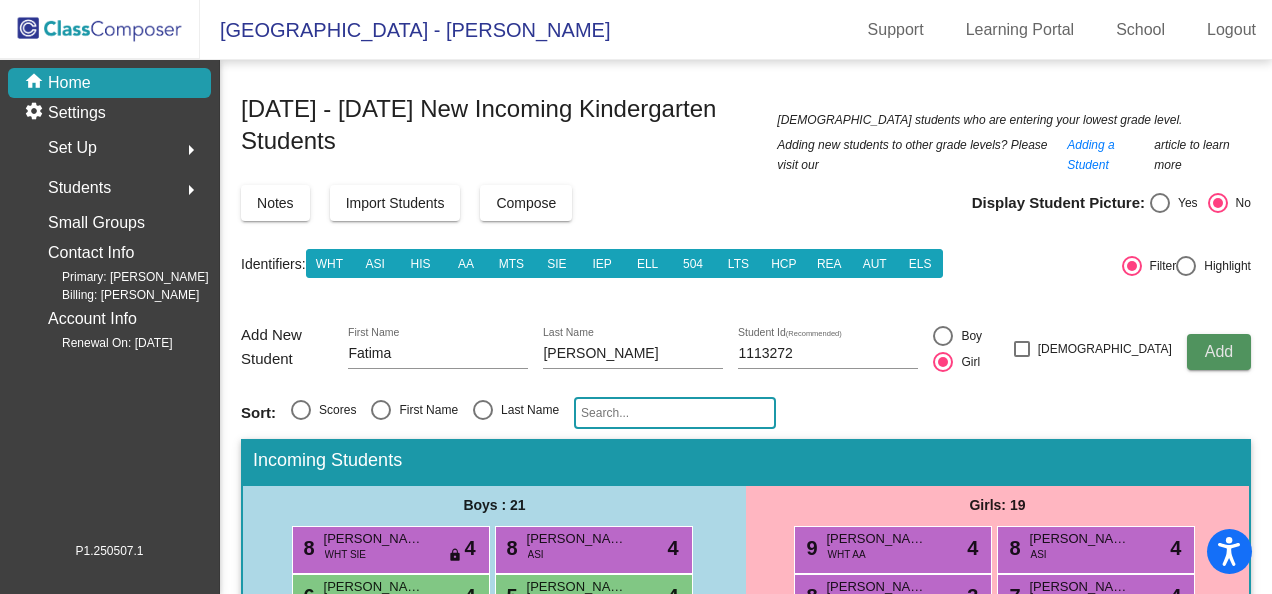 click on "Add" 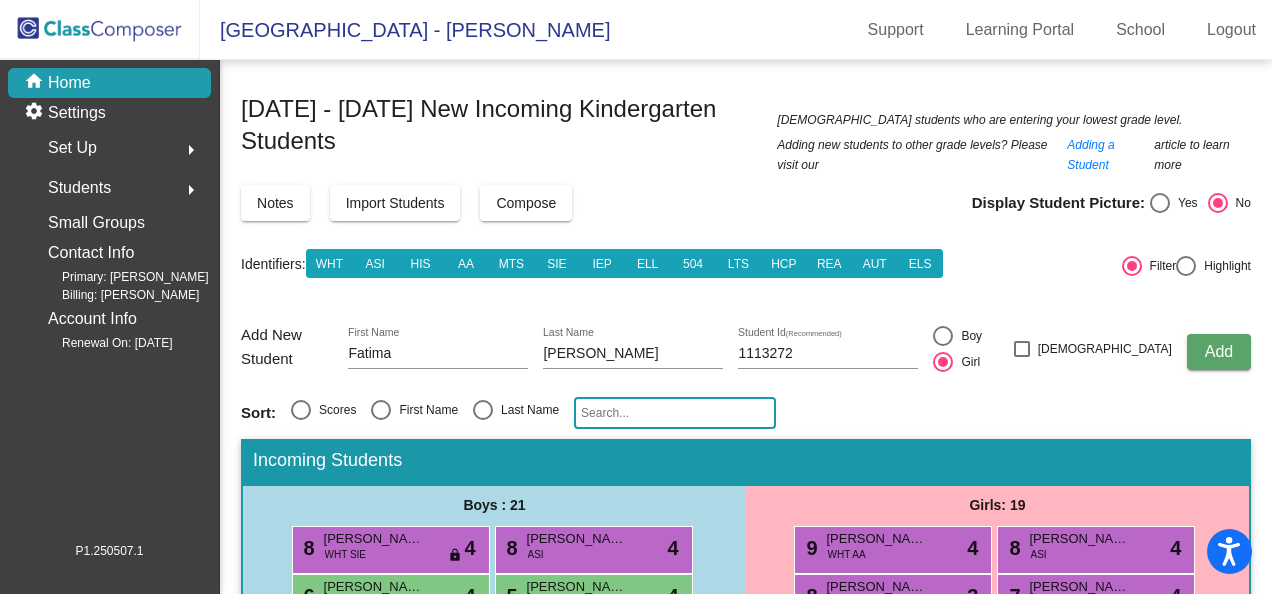 type 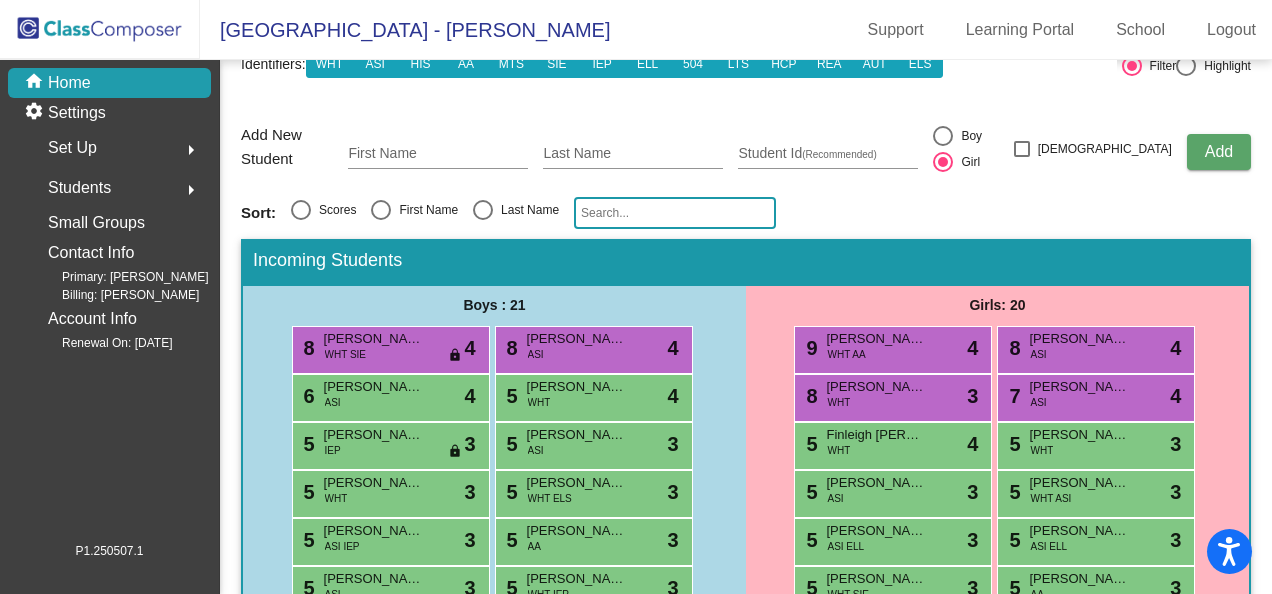 scroll, scrollTop: 495, scrollLeft: 0, axis: vertical 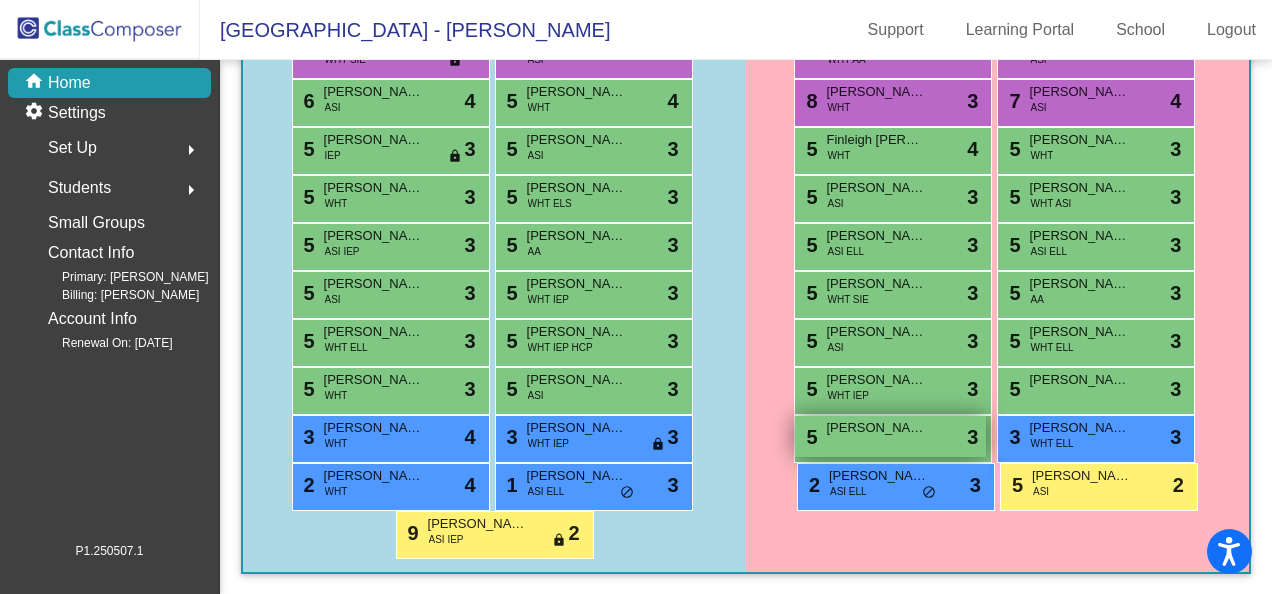 click on "5 [PERSON_NAME] lock do_not_disturb_alt 3" at bounding box center [890, 436] 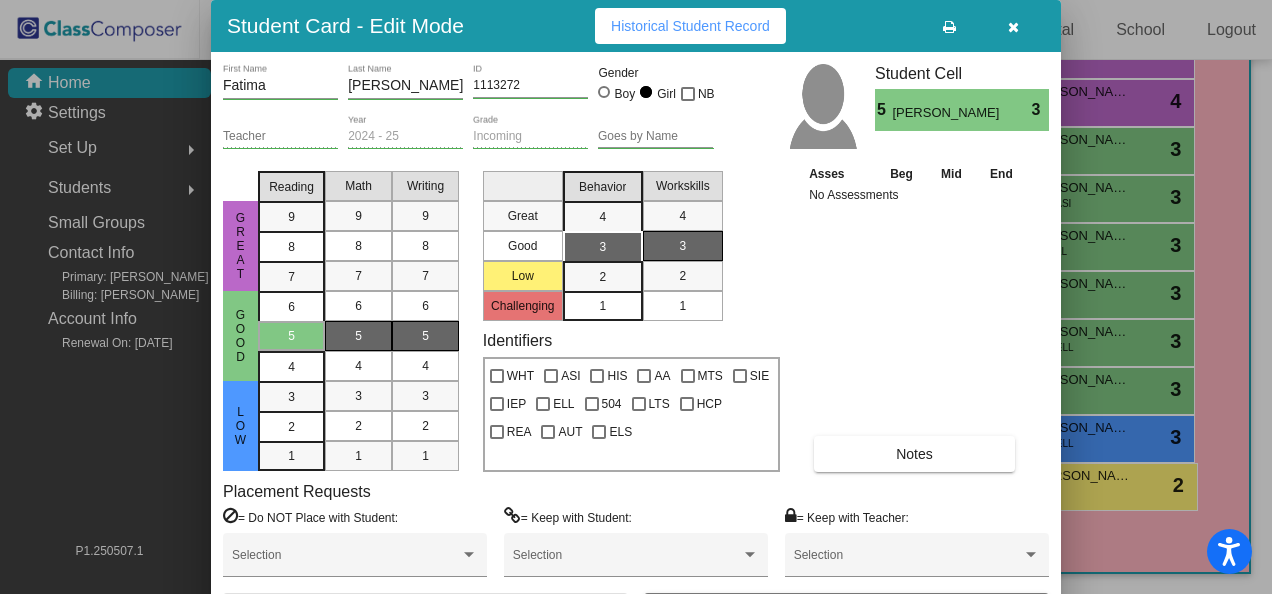 click on "ASI" at bounding box center [562, 373] 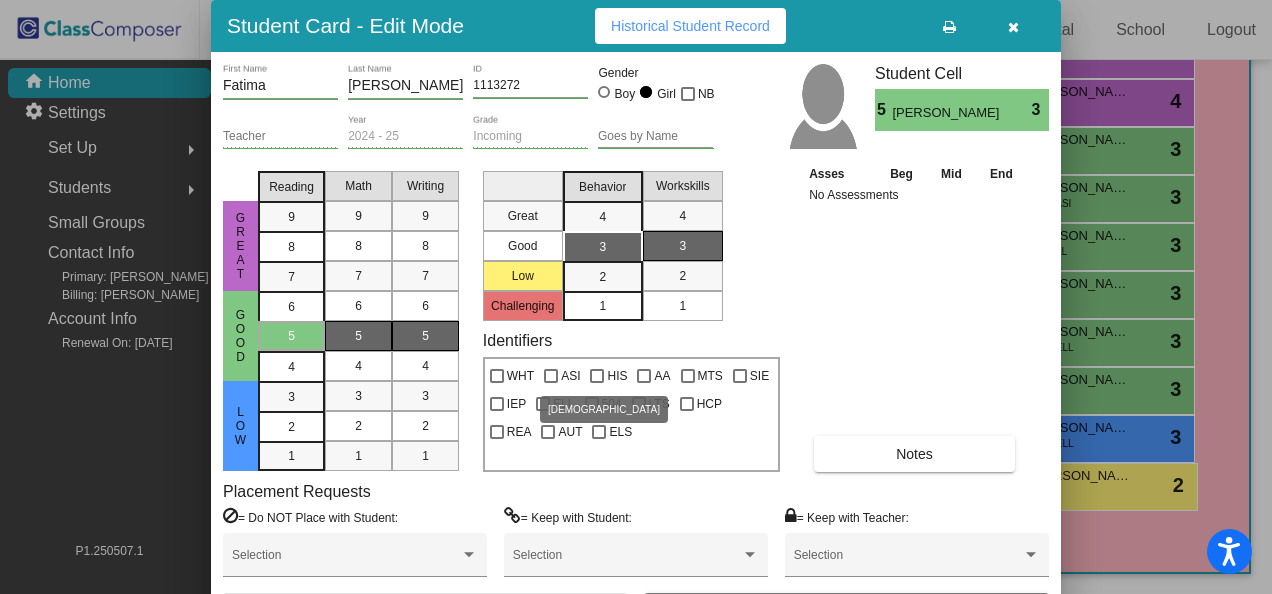 click at bounding box center (551, 376) 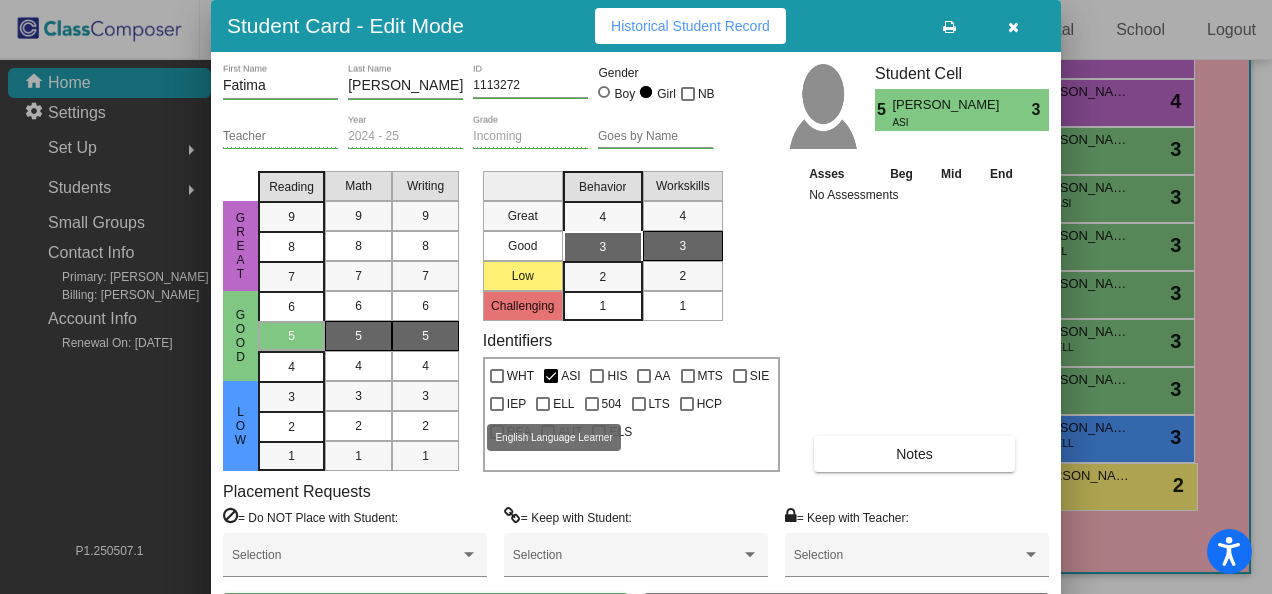 click at bounding box center (543, 404) 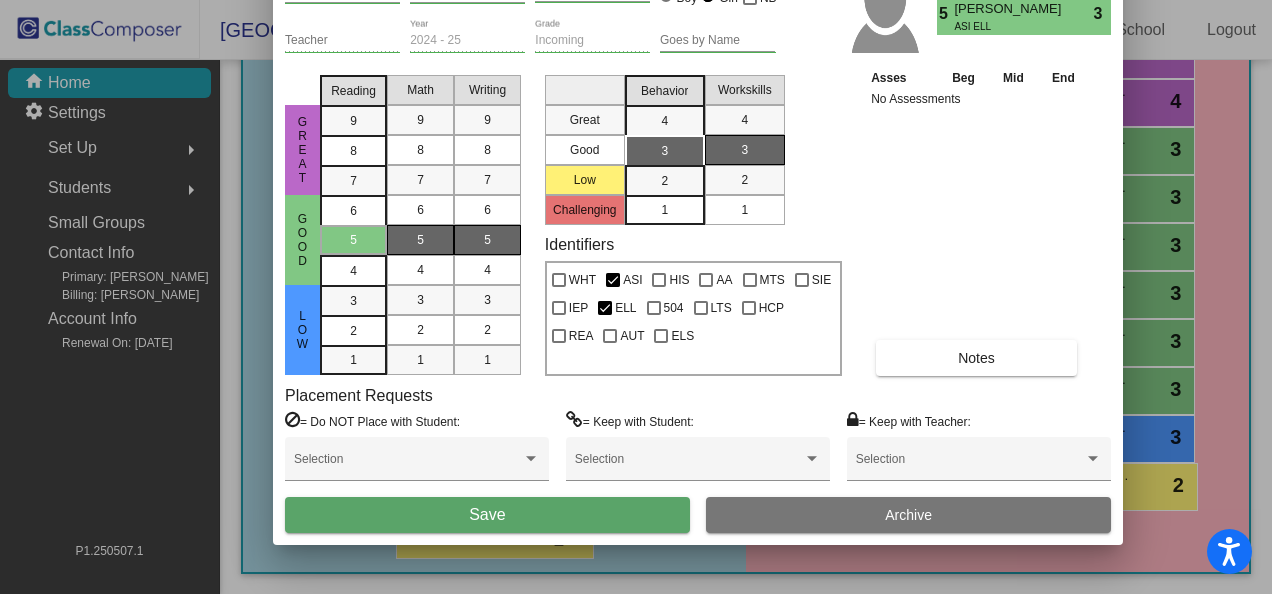 drag, startPoint x: 826, startPoint y: 22, endPoint x: 888, endPoint y: -74, distance: 114.28036 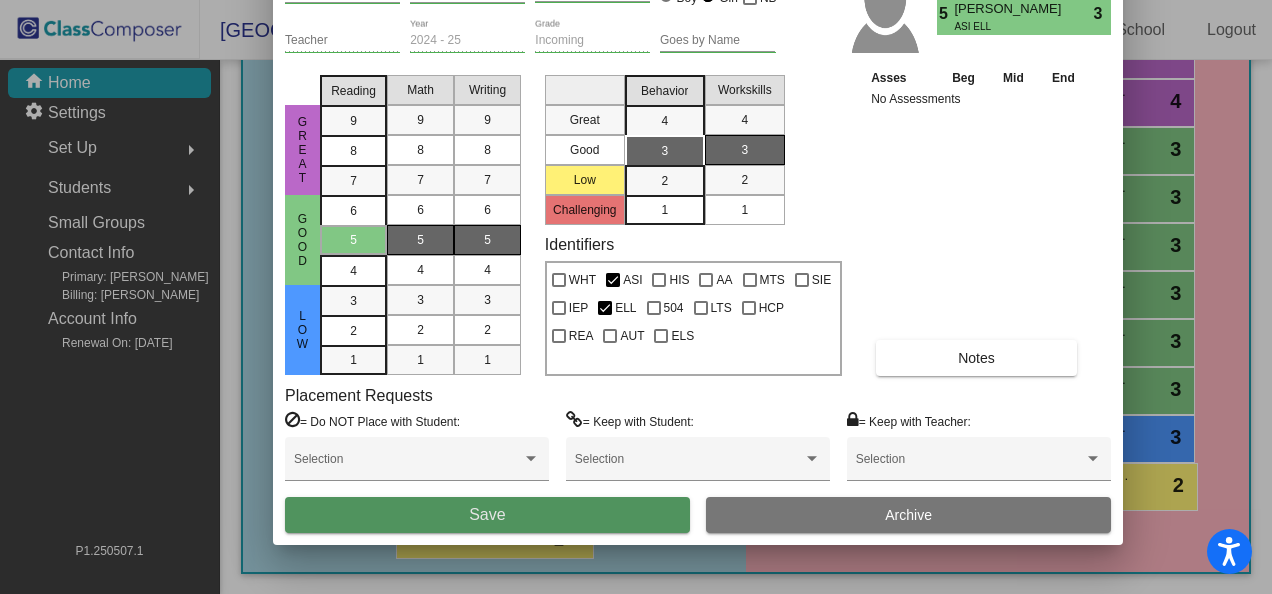 click on "Save" at bounding box center (487, 514) 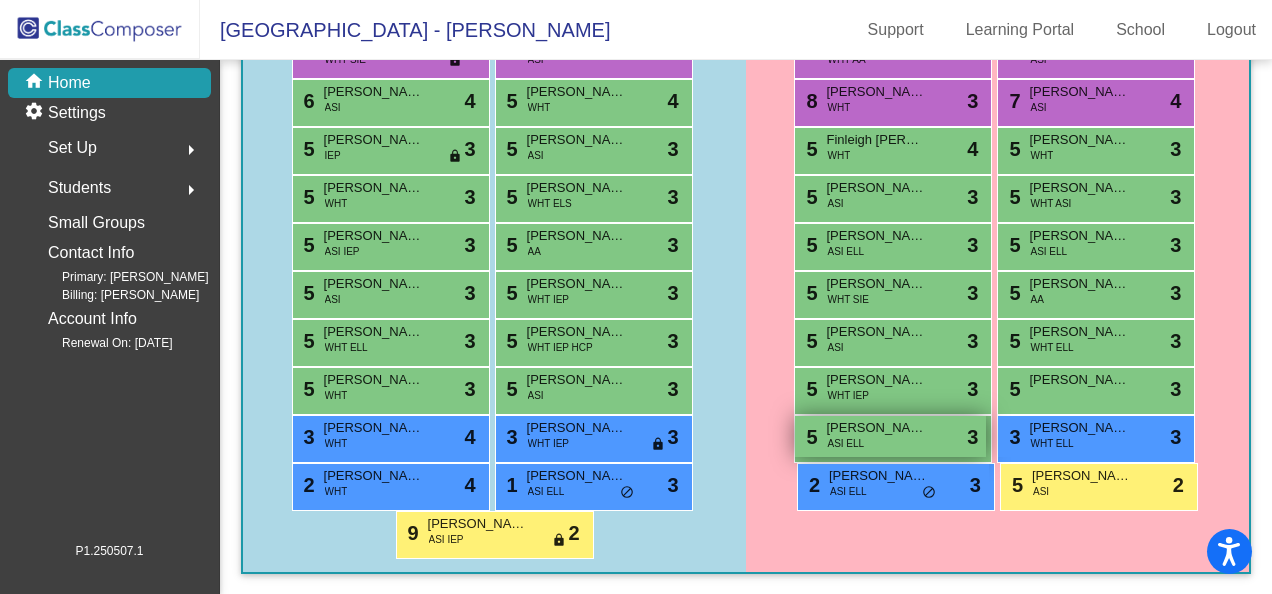 click on "5 [PERSON_NAME] ASI ELL lock do_not_disturb_alt 3" at bounding box center [890, 436] 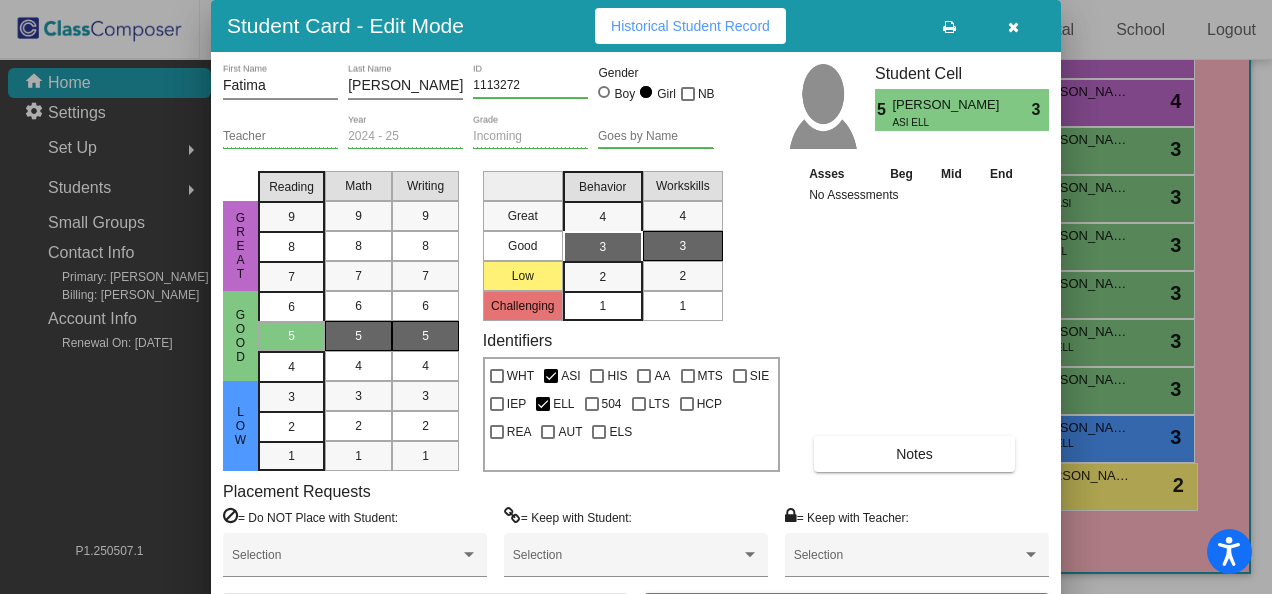 click on "Notes" at bounding box center [914, 454] 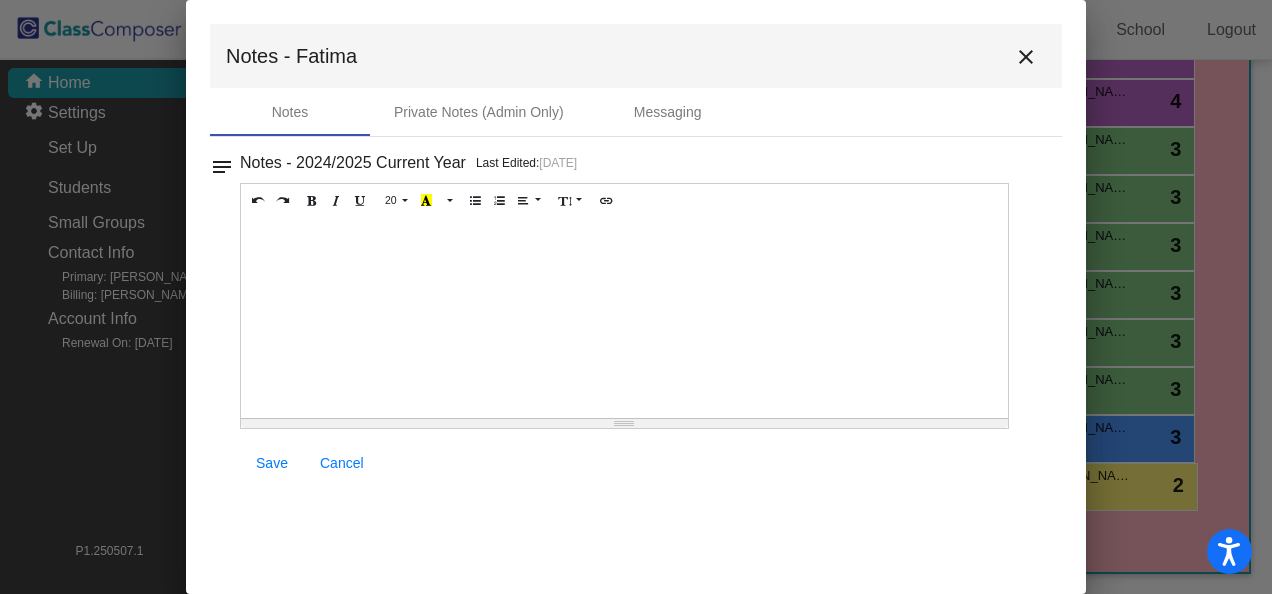 click at bounding box center [624, 318] 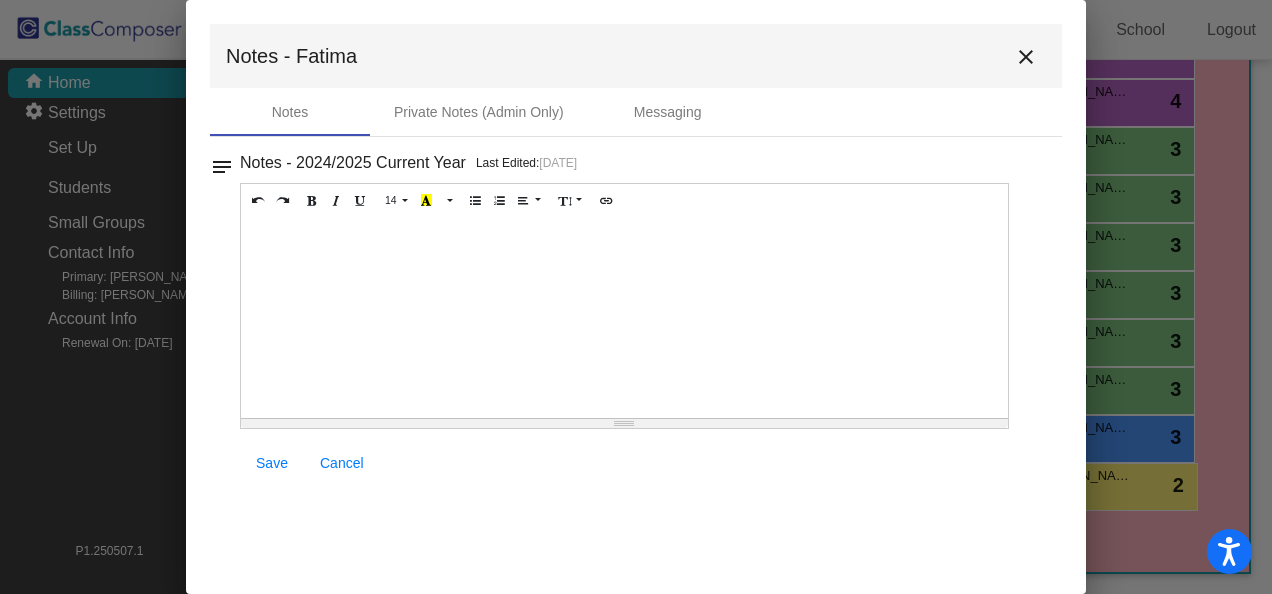 type 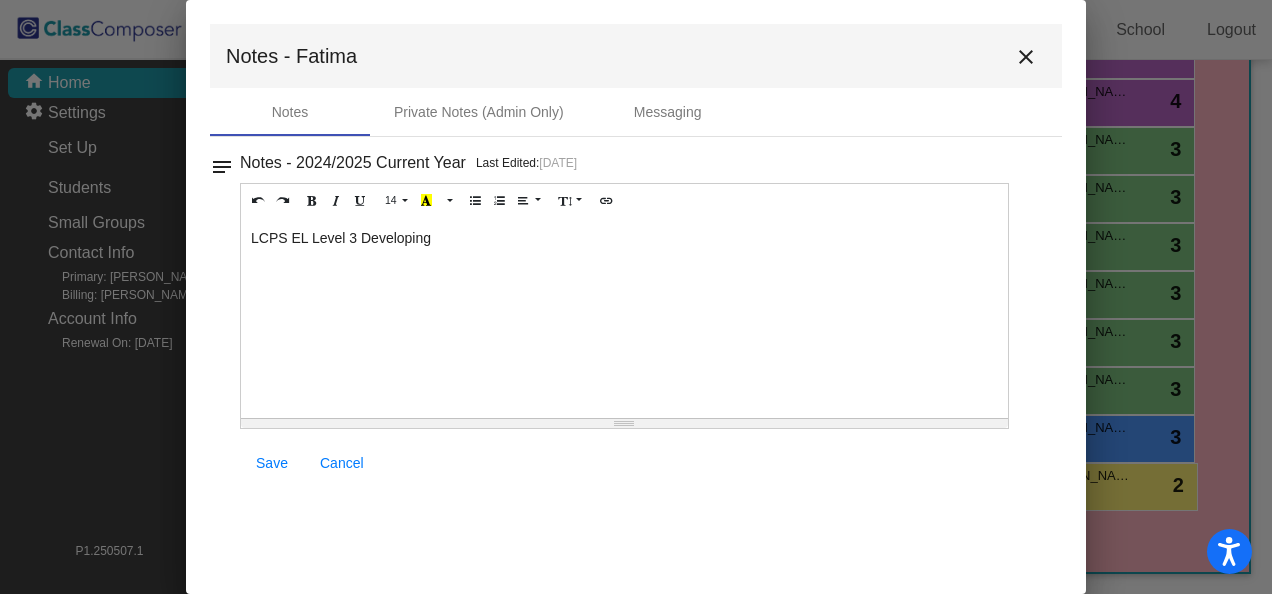 click on "LCPS EL Level 3 Developing" at bounding box center (624, 318) 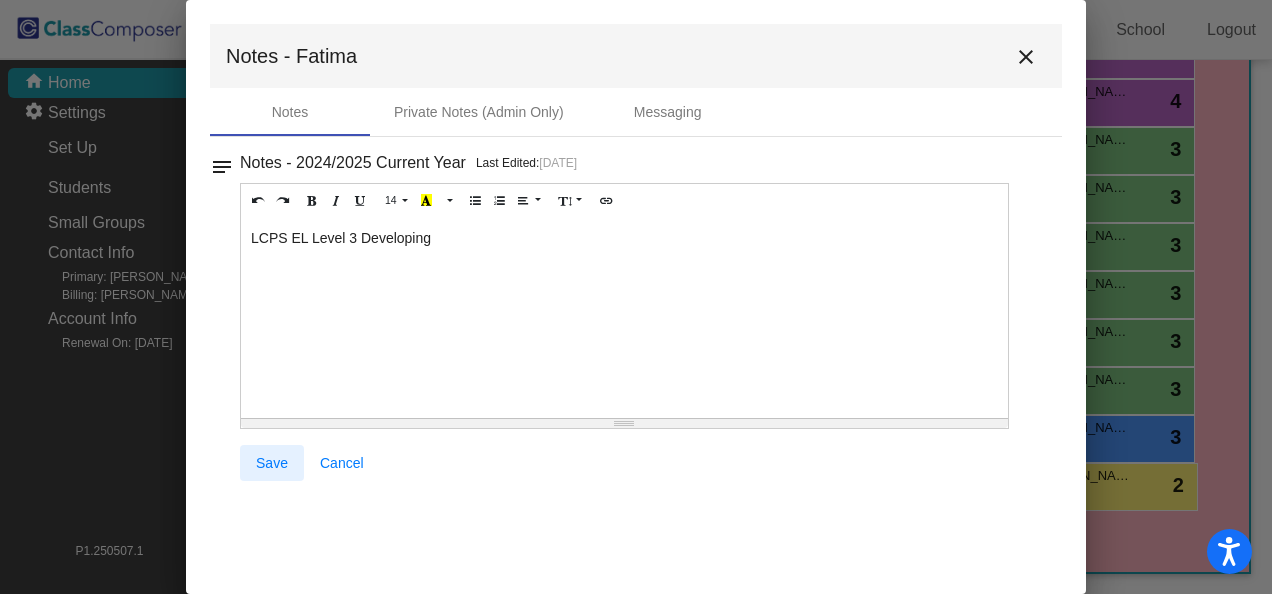click on "Save" at bounding box center [272, 463] 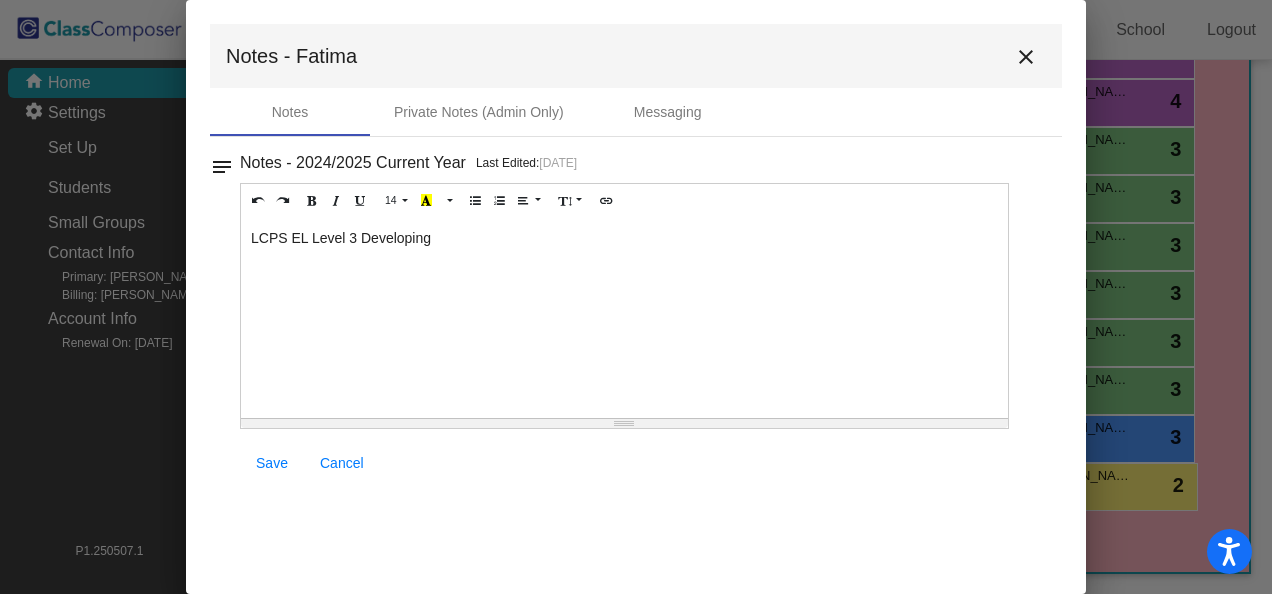 click on "notes Notes - 2024/2025 Current Year Last Edited:   [DATE] 14    8  9  10  11  12  14  18  24  36   Background Color Transparent Select #ffff00 Text Color Reset to default Select #000000      1.0  1.2  1.4  1.5  1.6  1.8  2.0  3.0 LCPS EL Level 3 Developing   100% 50% 25% Save Cancel" at bounding box center [636, 318] 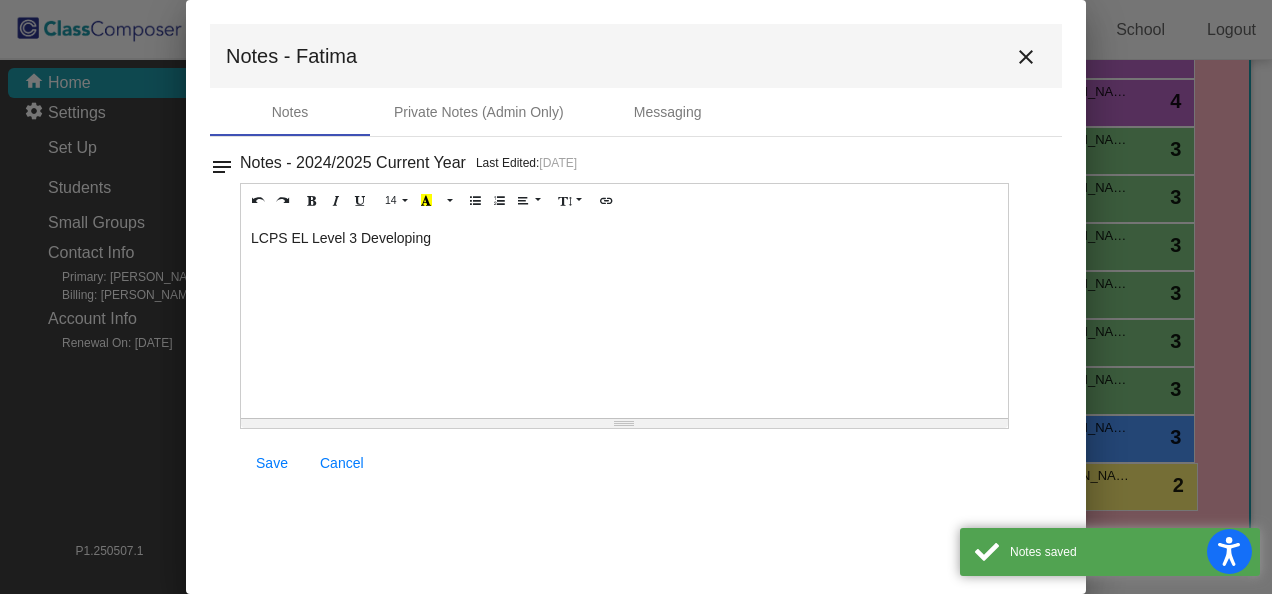 click on "close" at bounding box center [1026, 57] 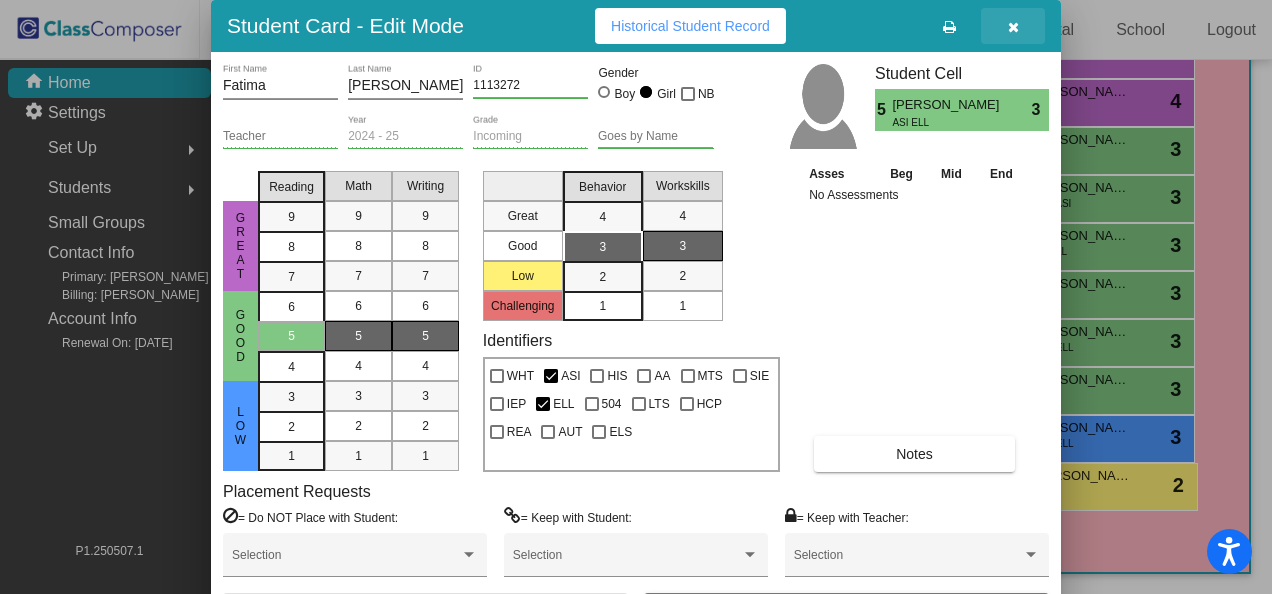click at bounding box center (1013, 27) 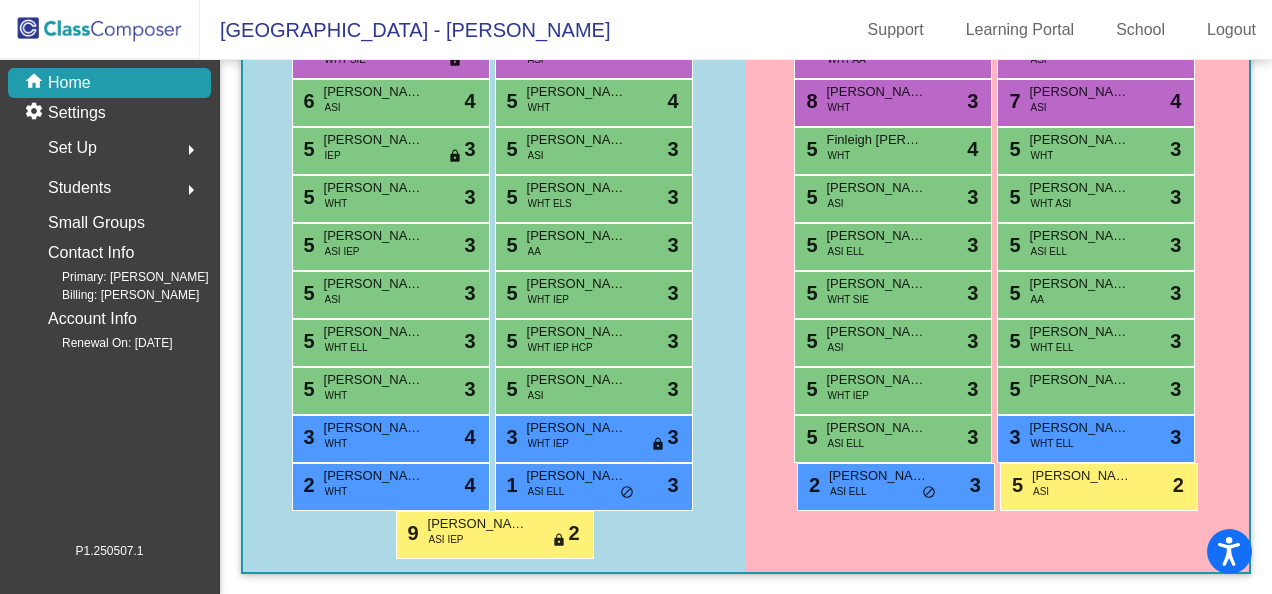 scroll, scrollTop: 95, scrollLeft: 0, axis: vertical 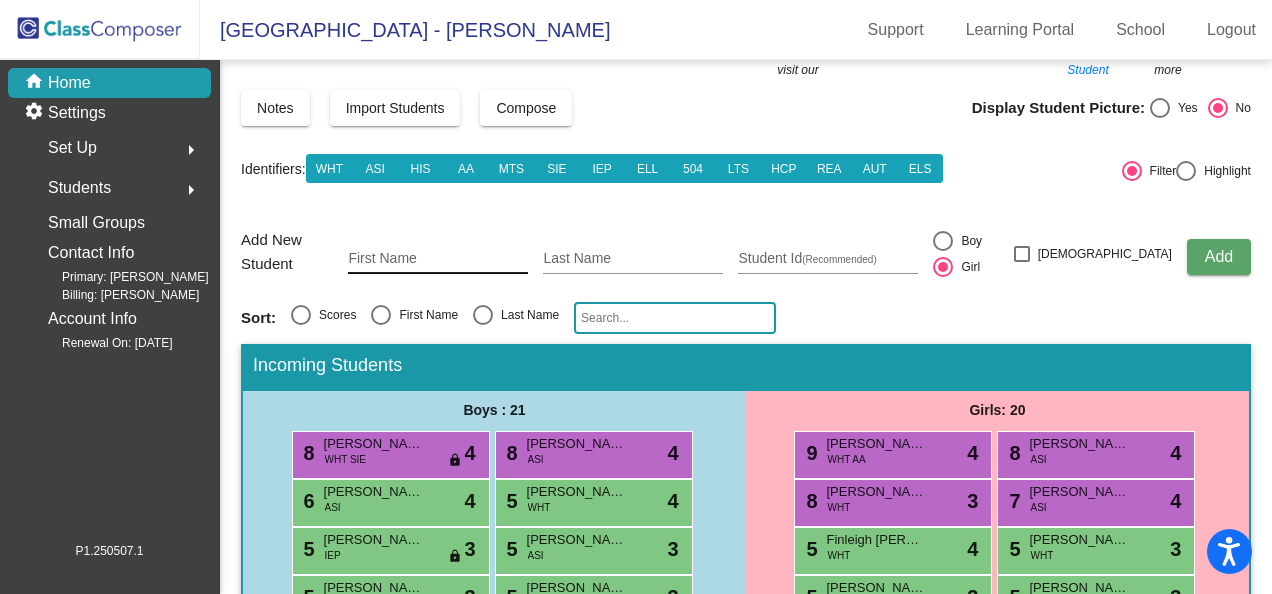 click on "First Name" at bounding box center (438, 259) 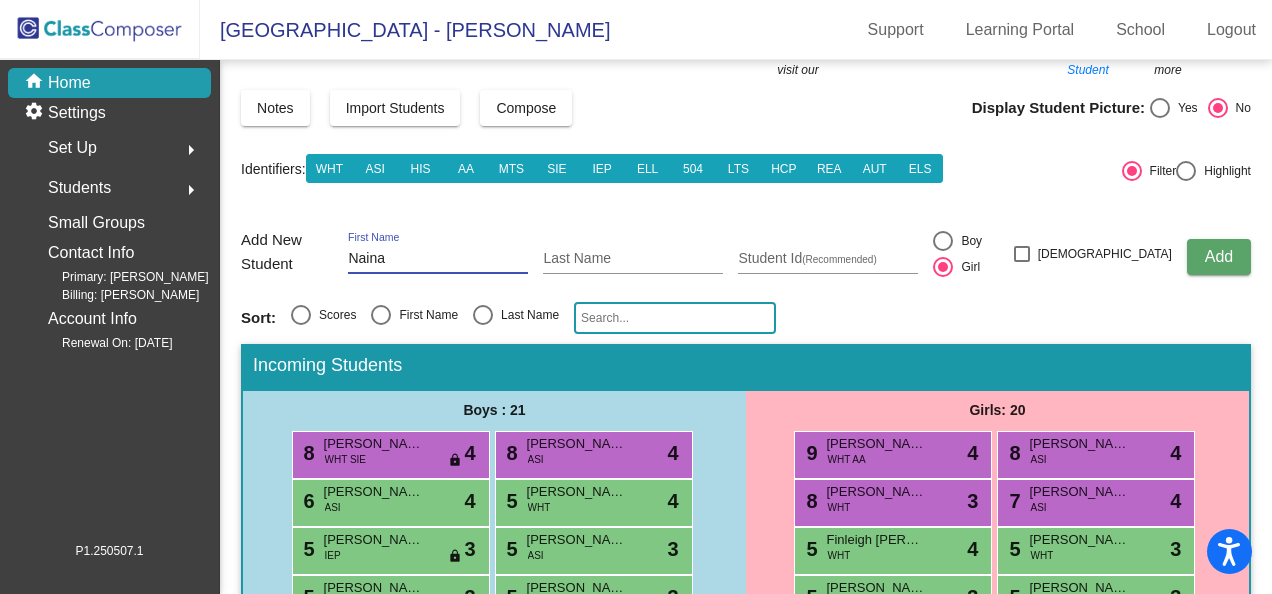 type on "Naina" 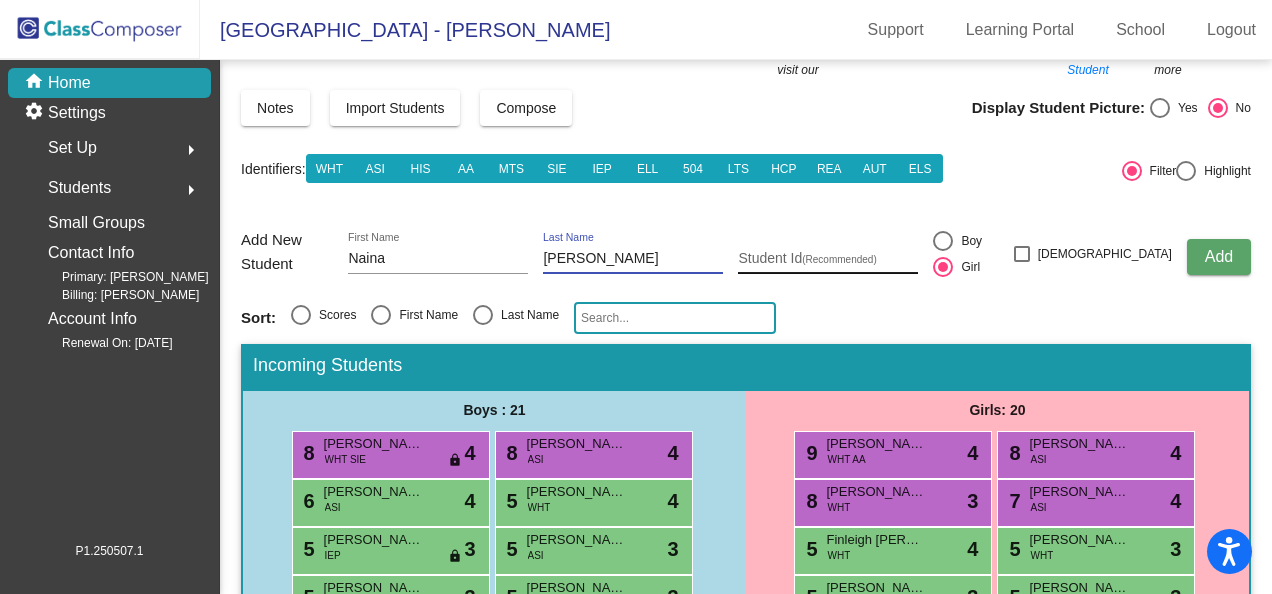 type on "[PERSON_NAME]" 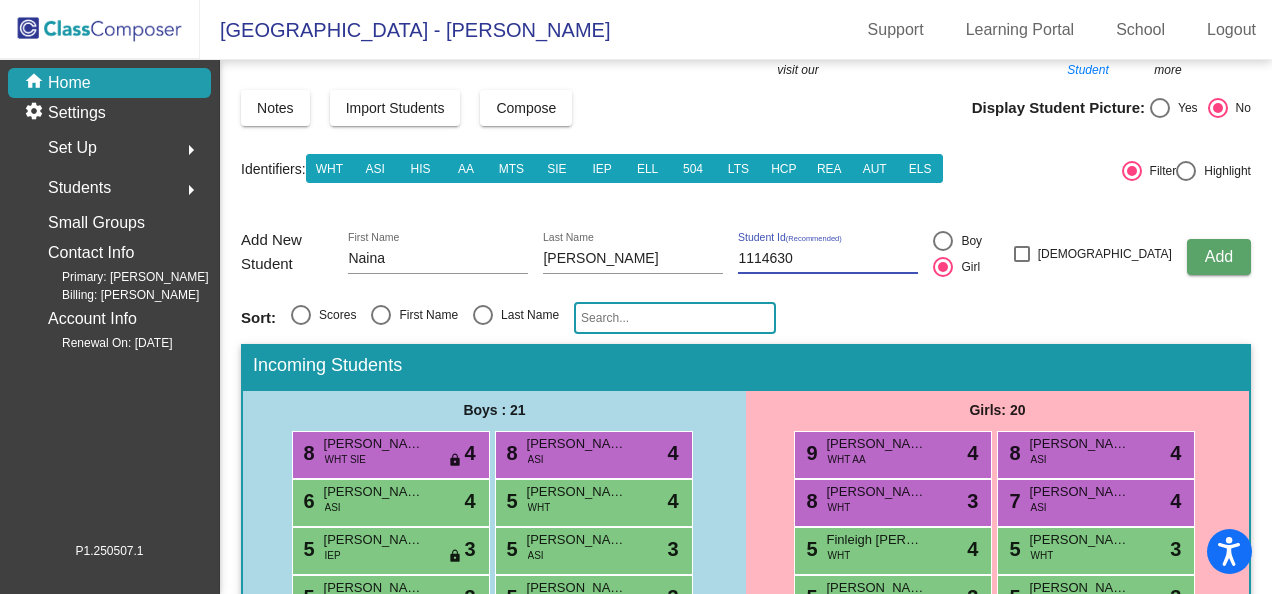 type on "1114630" 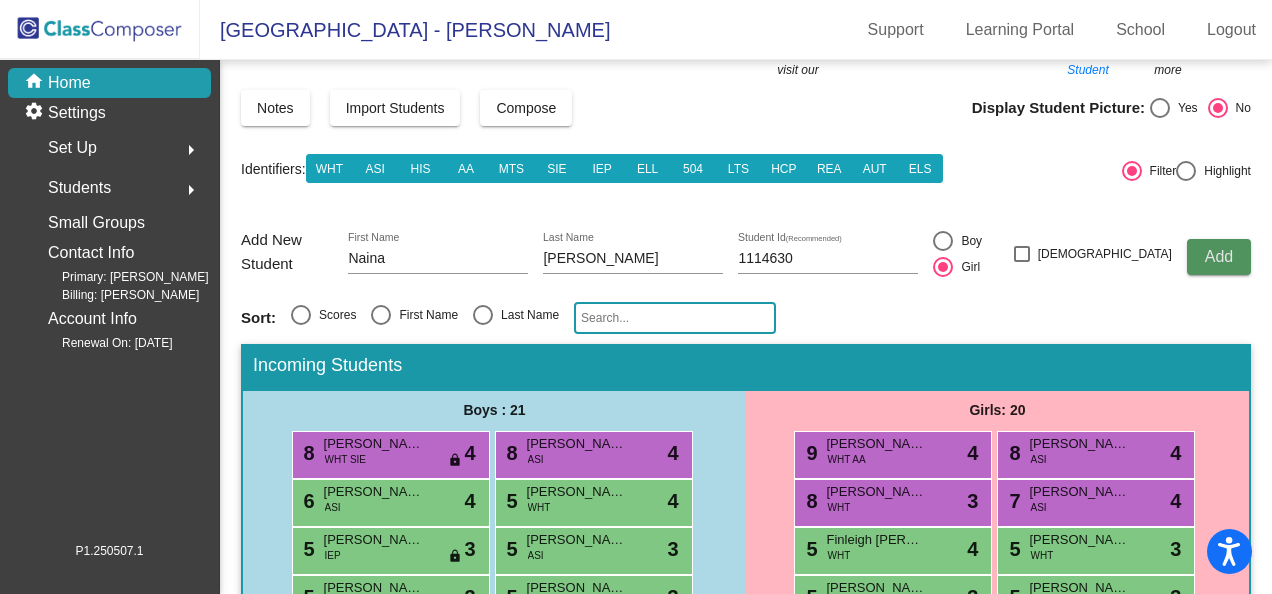 click on "Add" 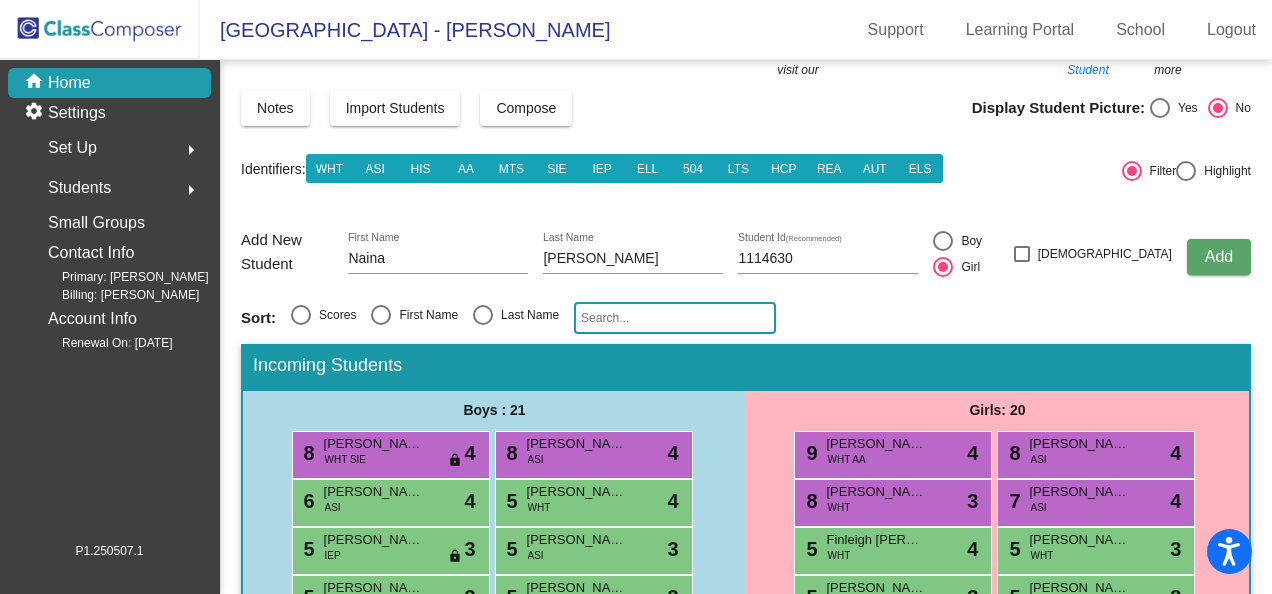 type 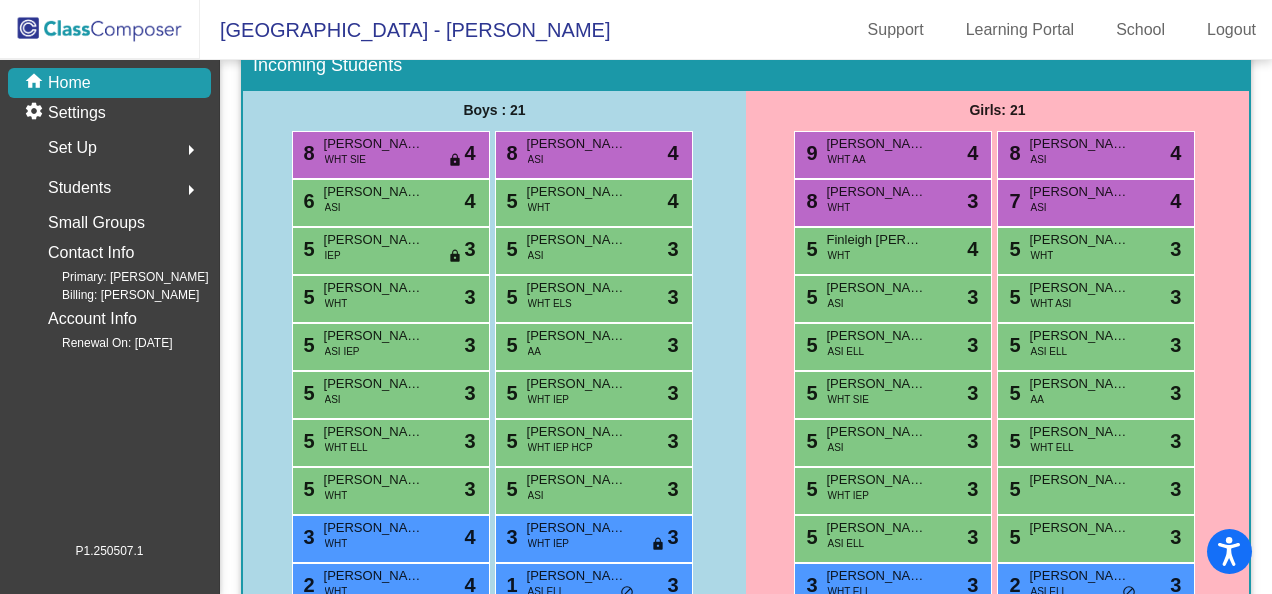scroll, scrollTop: 495, scrollLeft: 0, axis: vertical 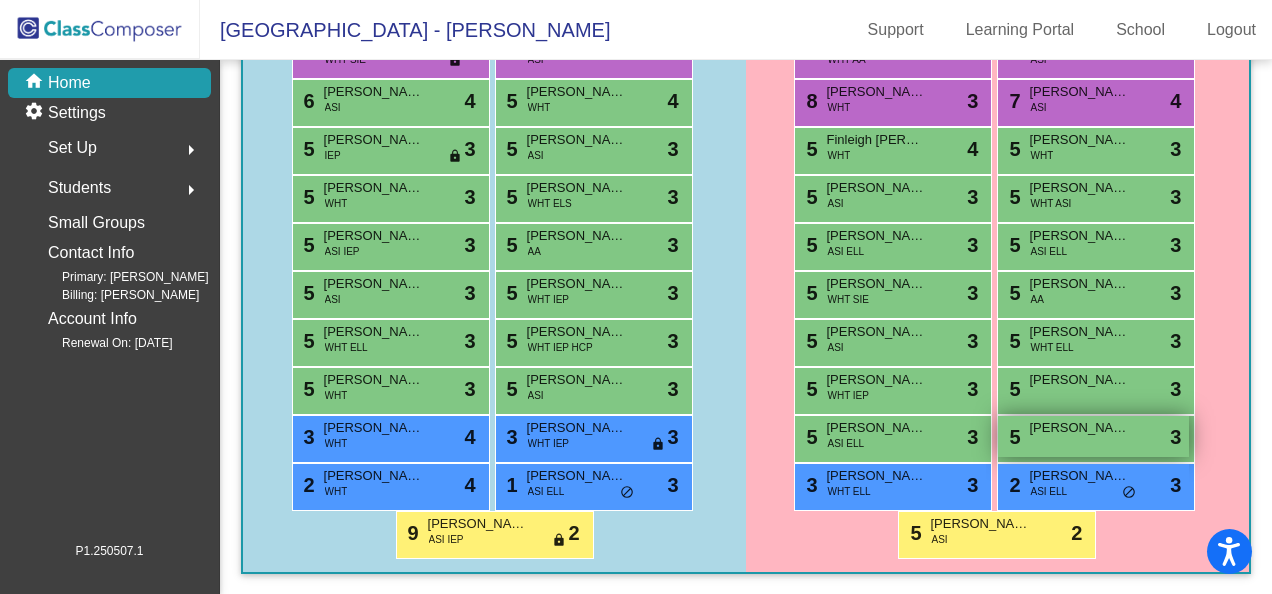 click on "[PERSON_NAME]" at bounding box center (1079, 428) 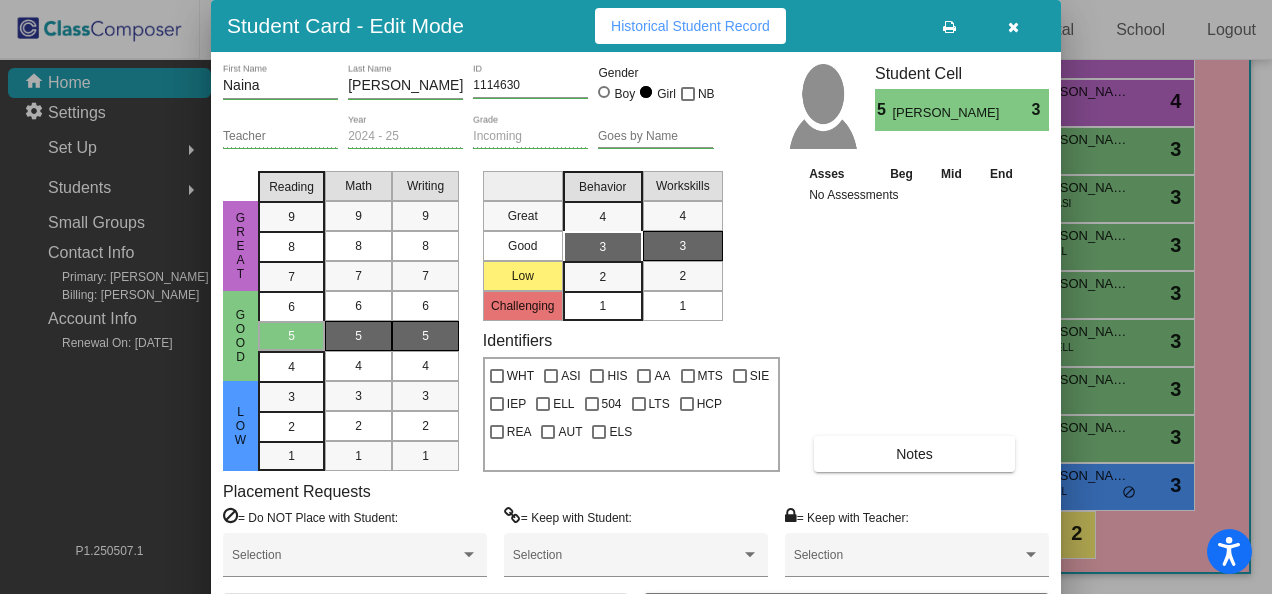 click on "Notes" at bounding box center [914, 454] 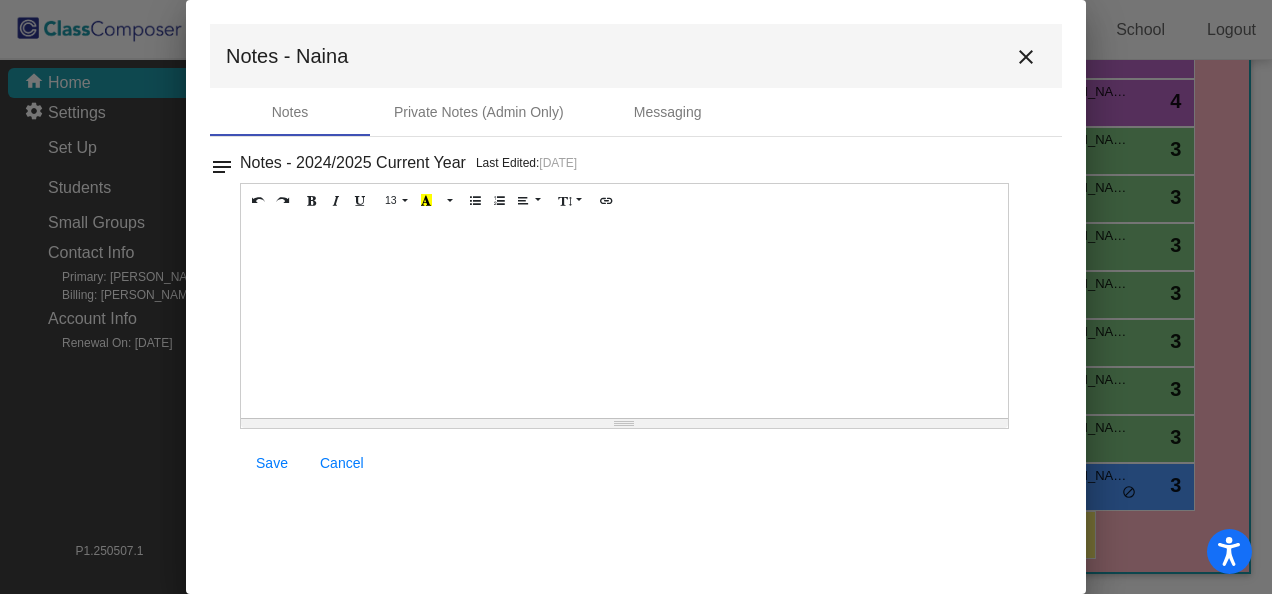 click at bounding box center [624, 318] 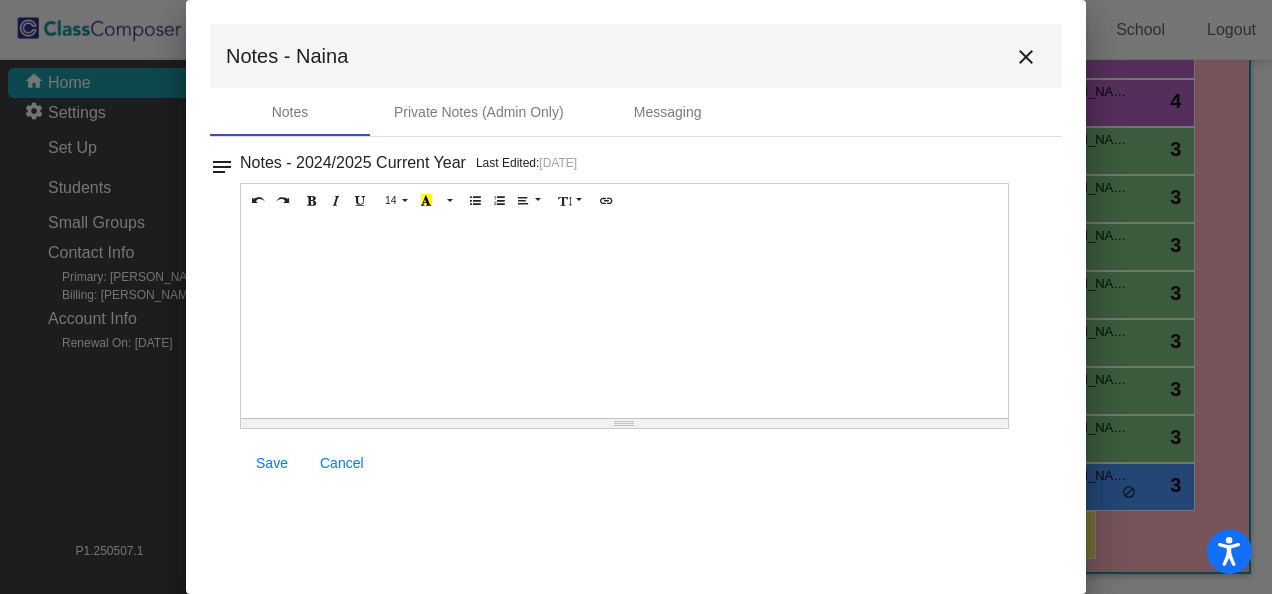 type 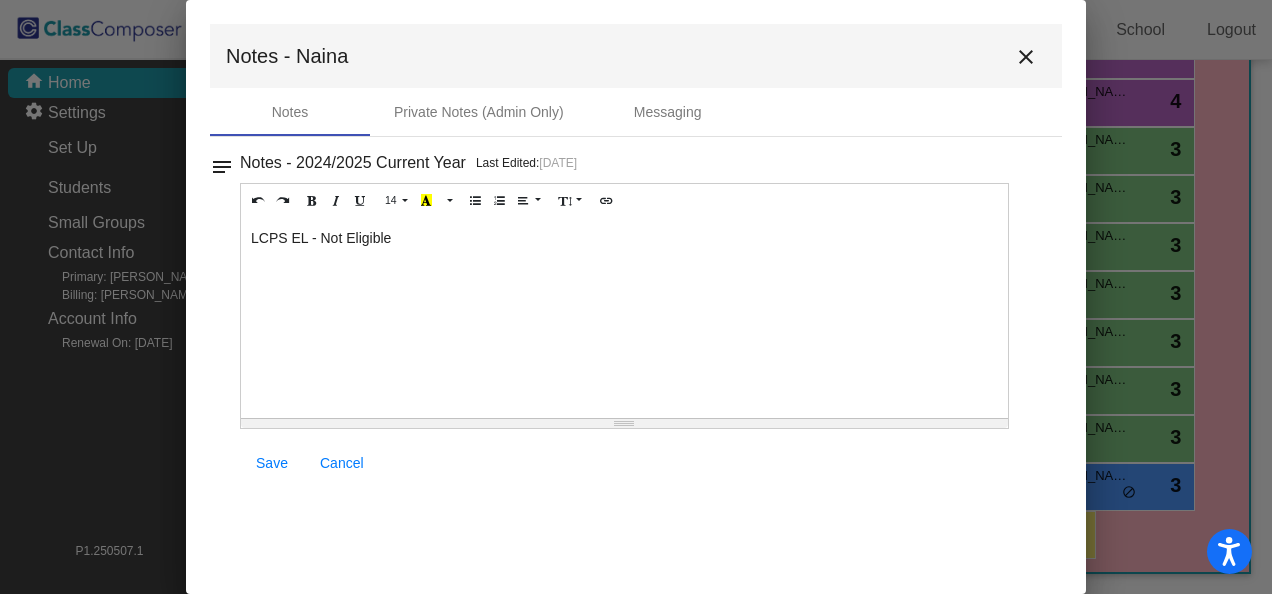click on "Save" at bounding box center (272, 463) 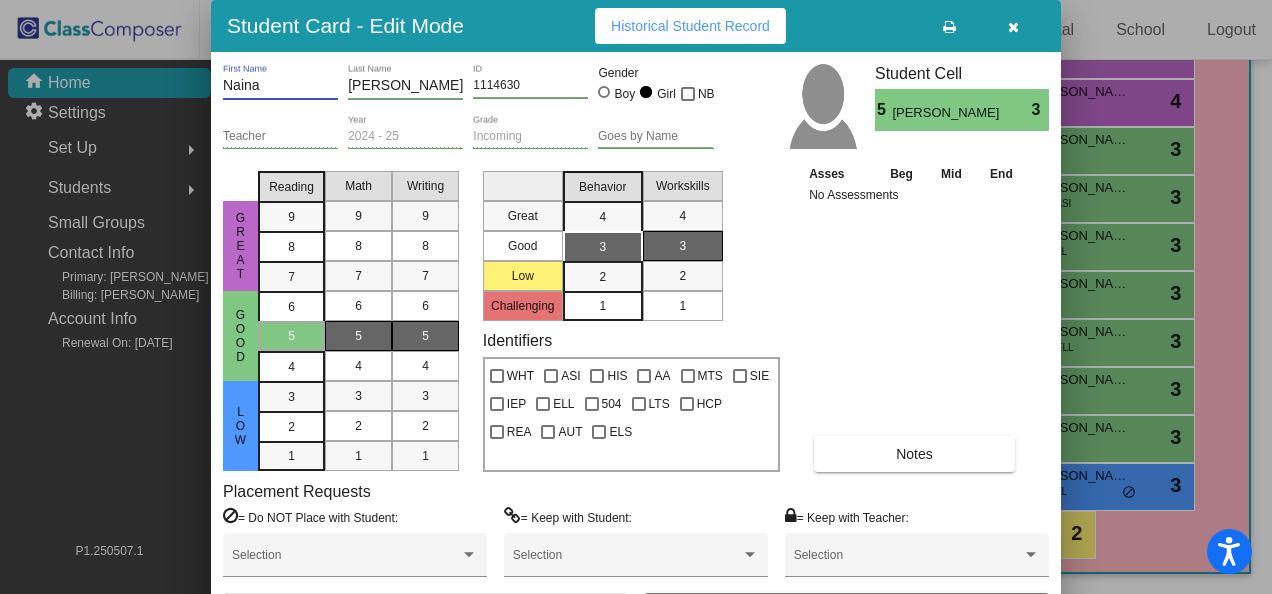 click on "Naina" at bounding box center [280, 86] 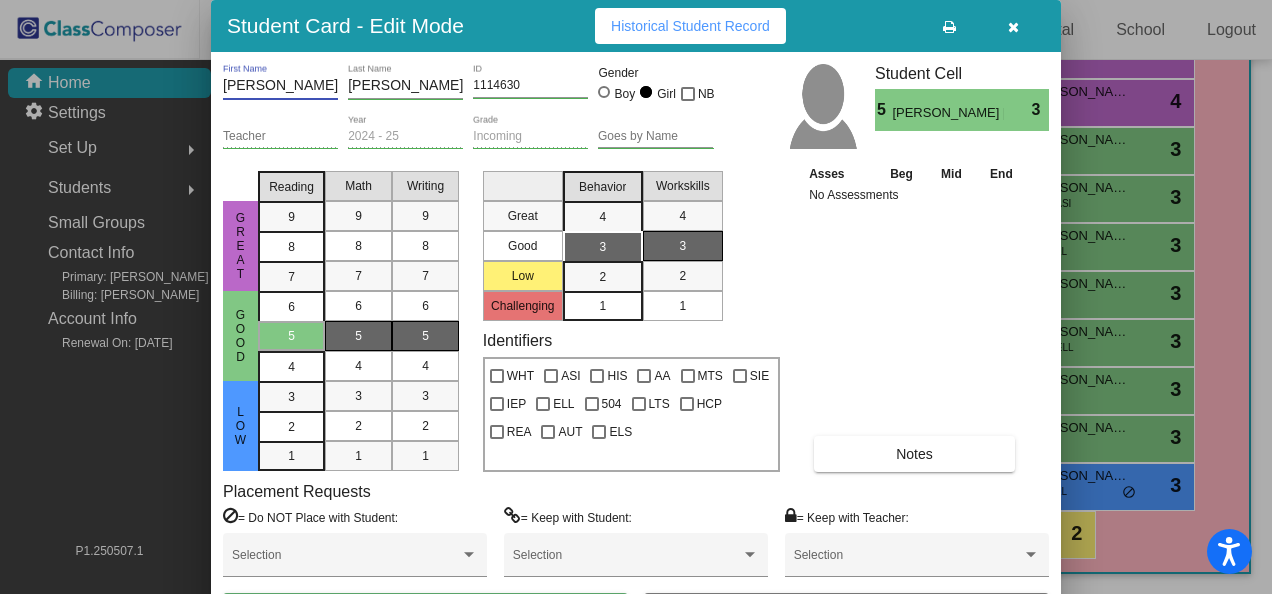 type on "[PERSON_NAME] [PERSON_NAME]" 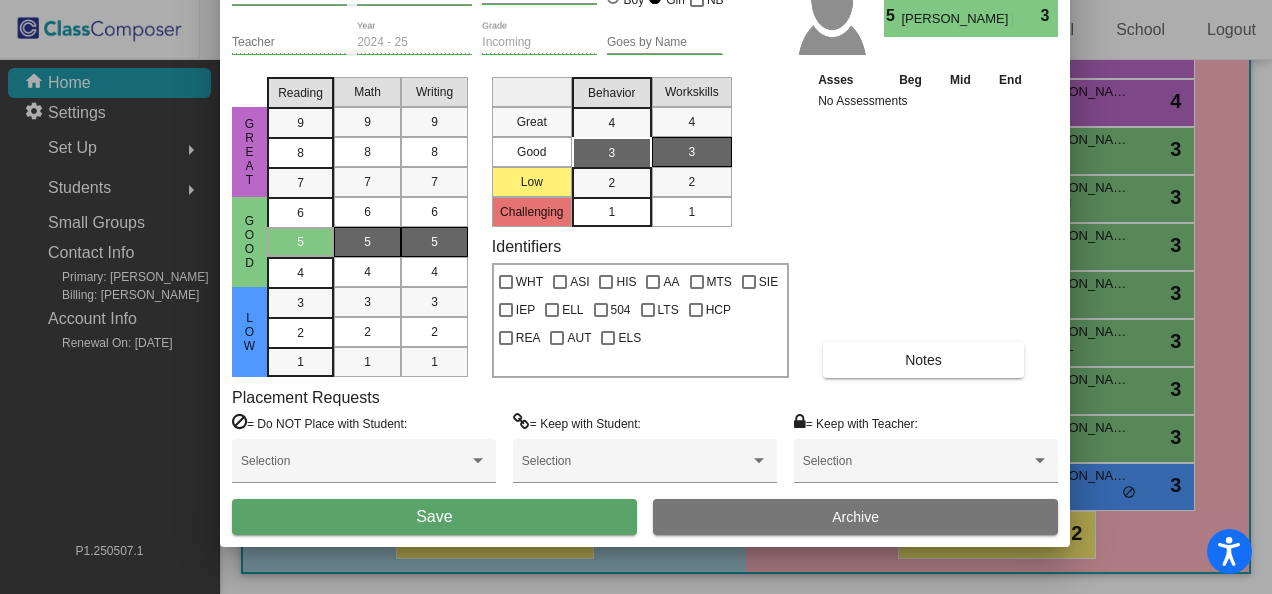 drag, startPoint x: 861, startPoint y: 32, endPoint x: 870, endPoint y: -62, distance: 94.42987 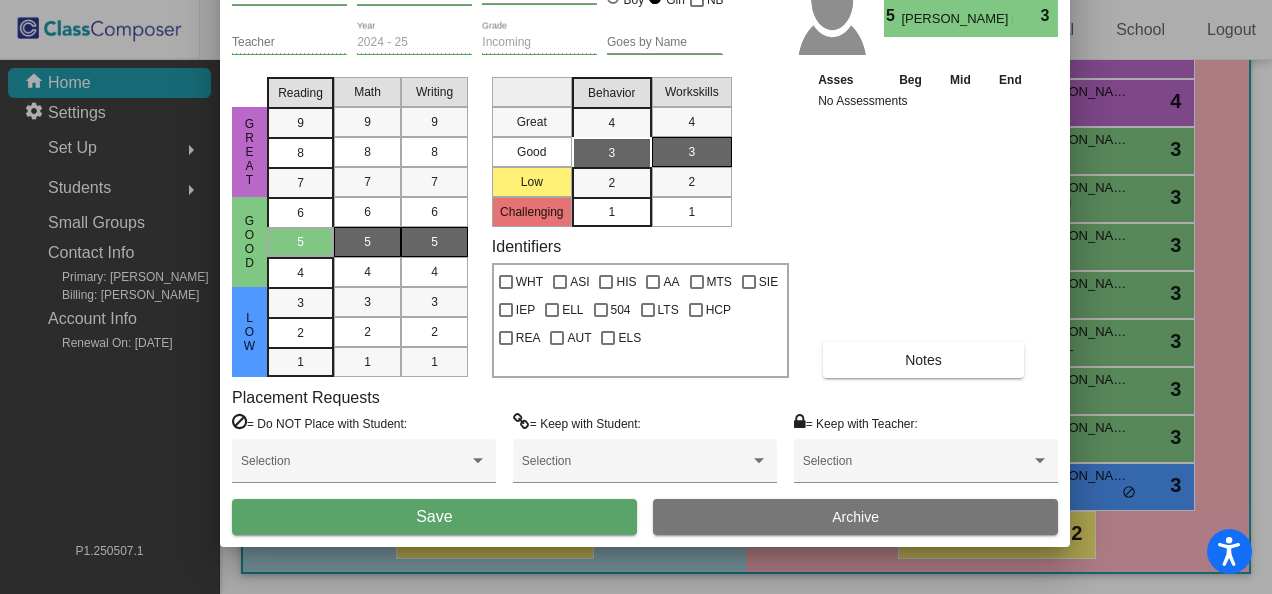 click on "Save" at bounding box center [434, 516] 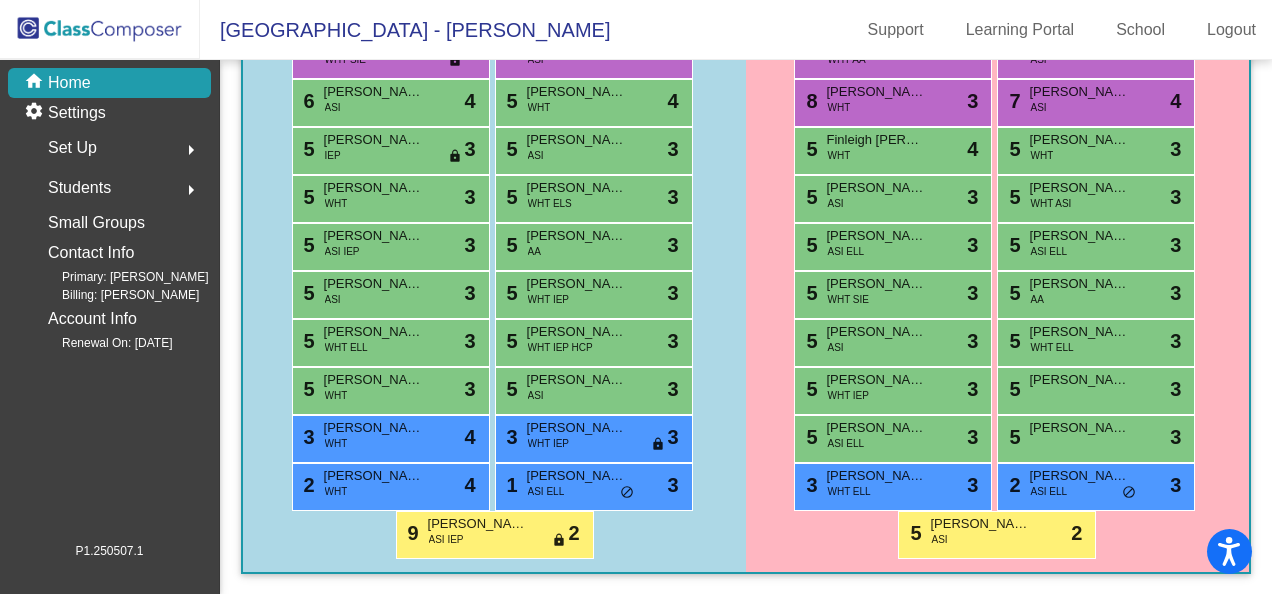 scroll, scrollTop: 0, scrollLeft: 0, axis: both 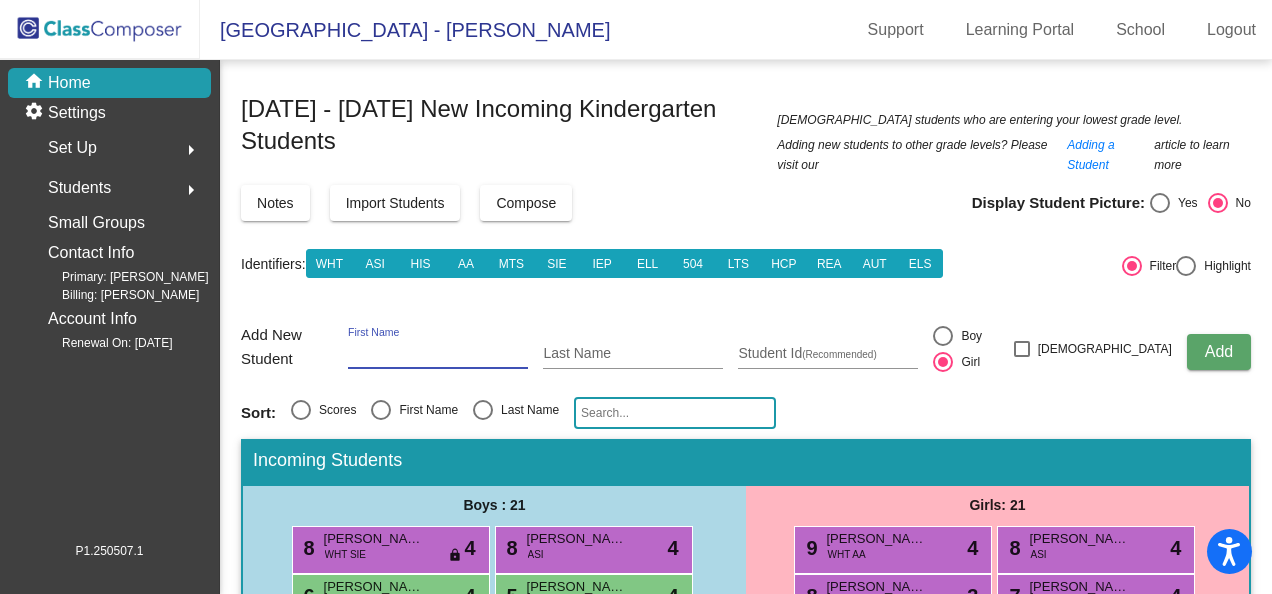 click on "First Name" at bounding box center (438, 354) 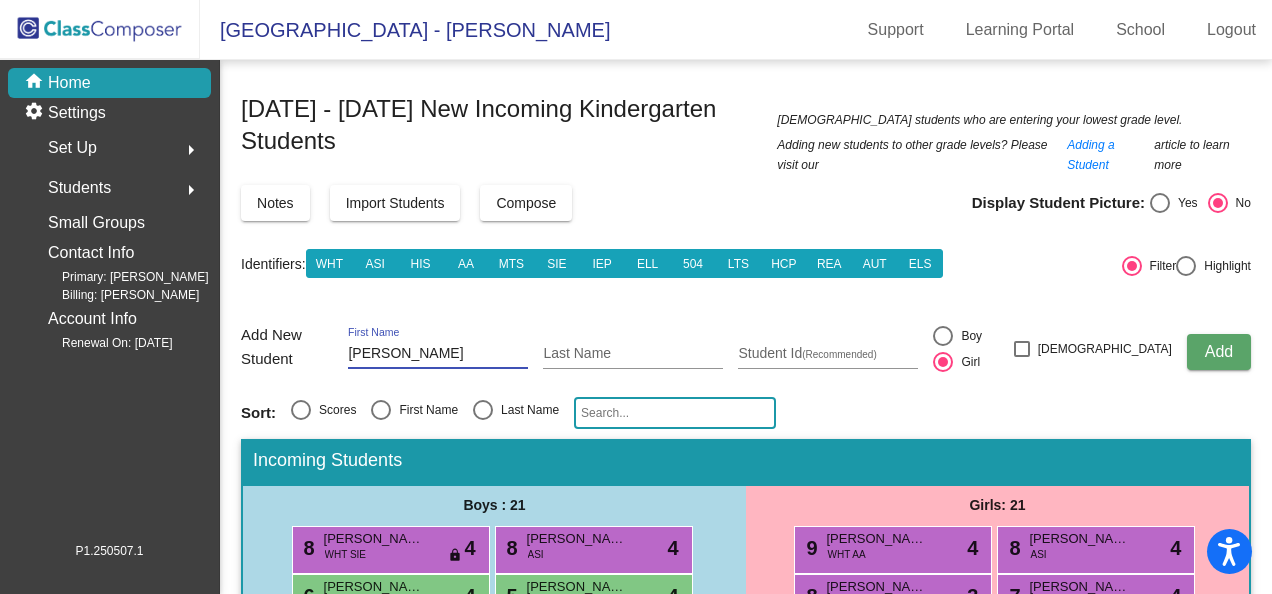 type on "[PERSON_NAME]" 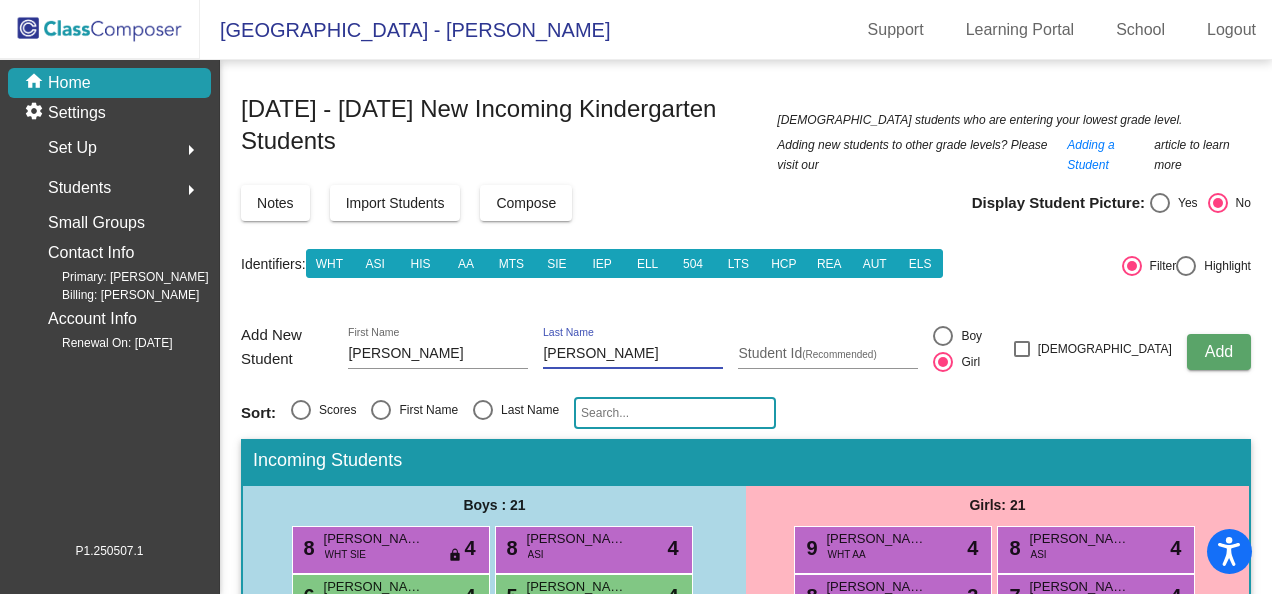 type on "[PERSON_NAME]" 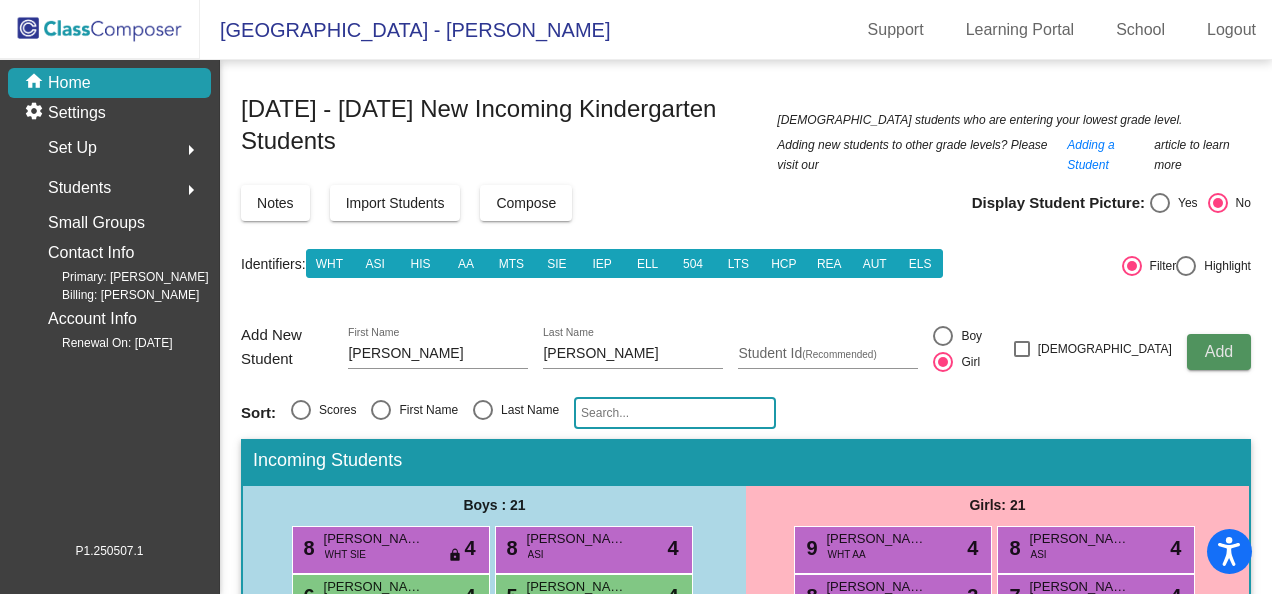 click on "Add" 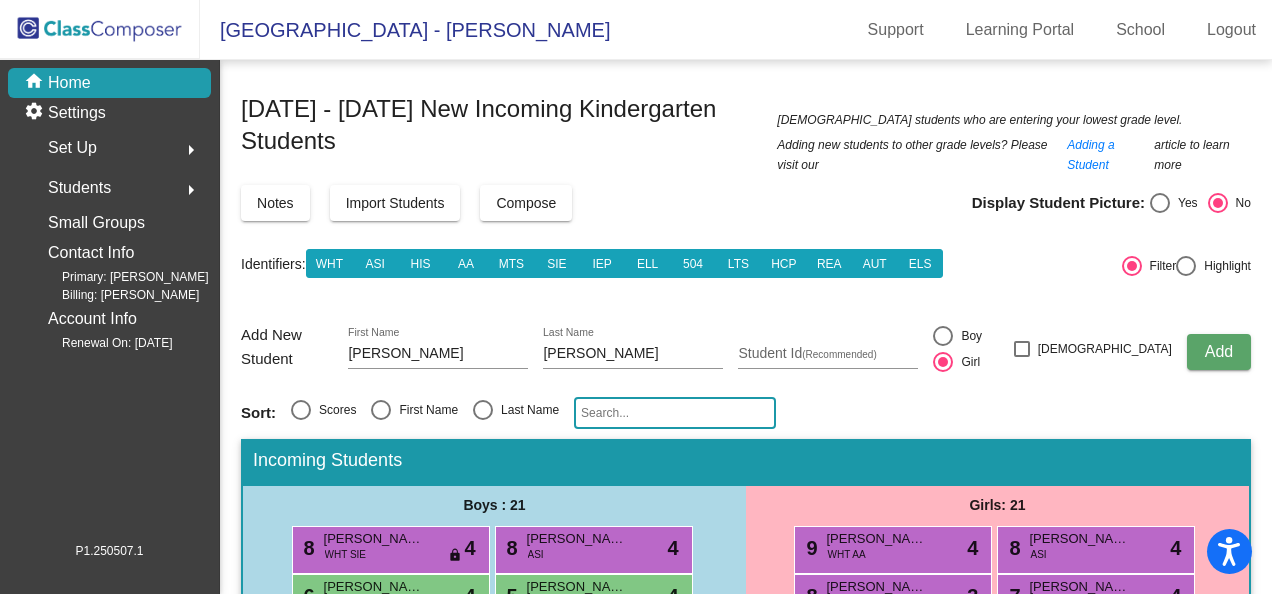 type 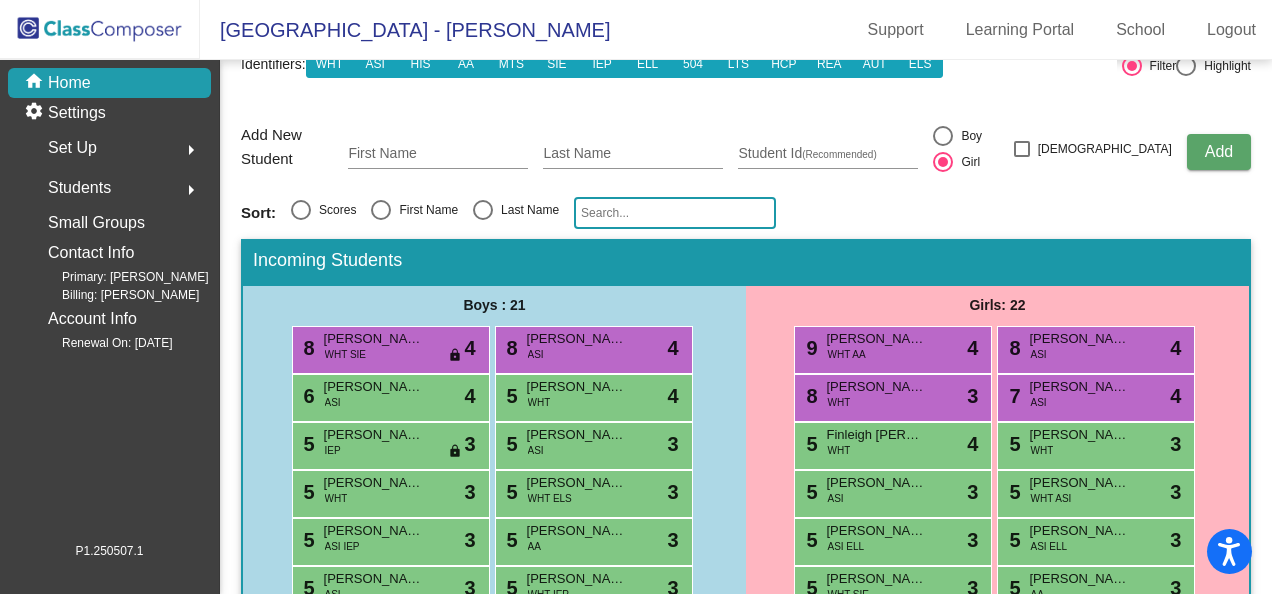 scroll, scrollTop: 400, scrollLeft: 0, axis: vertical 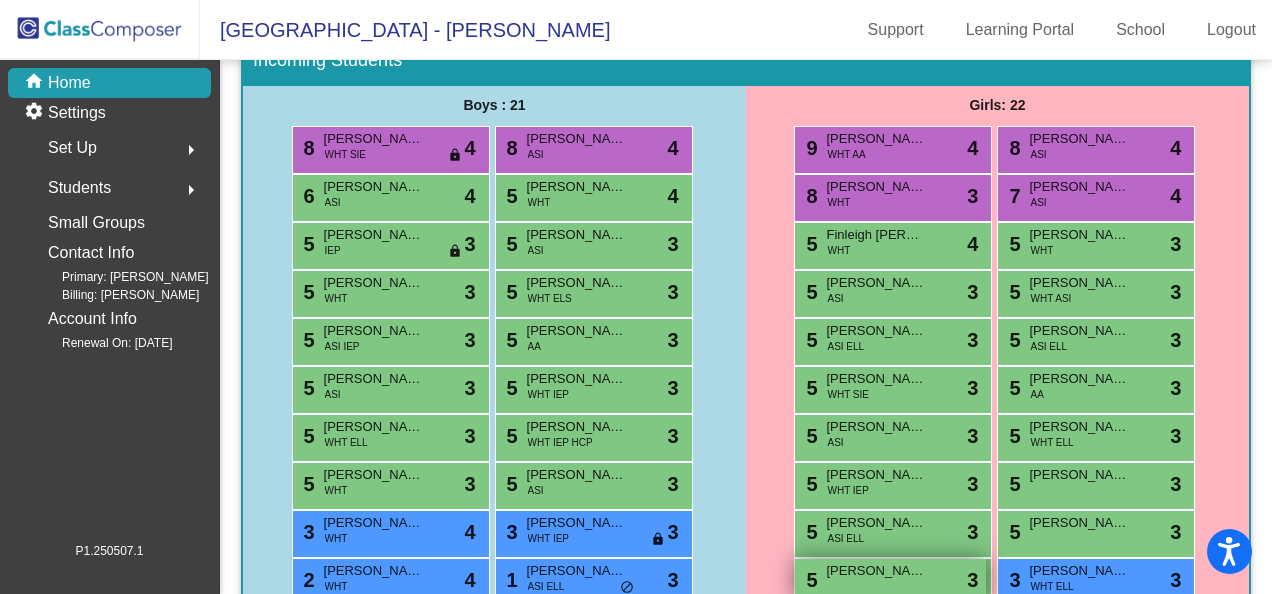 click on "[PERSON_NAME]" at bounding box center (876, 571) 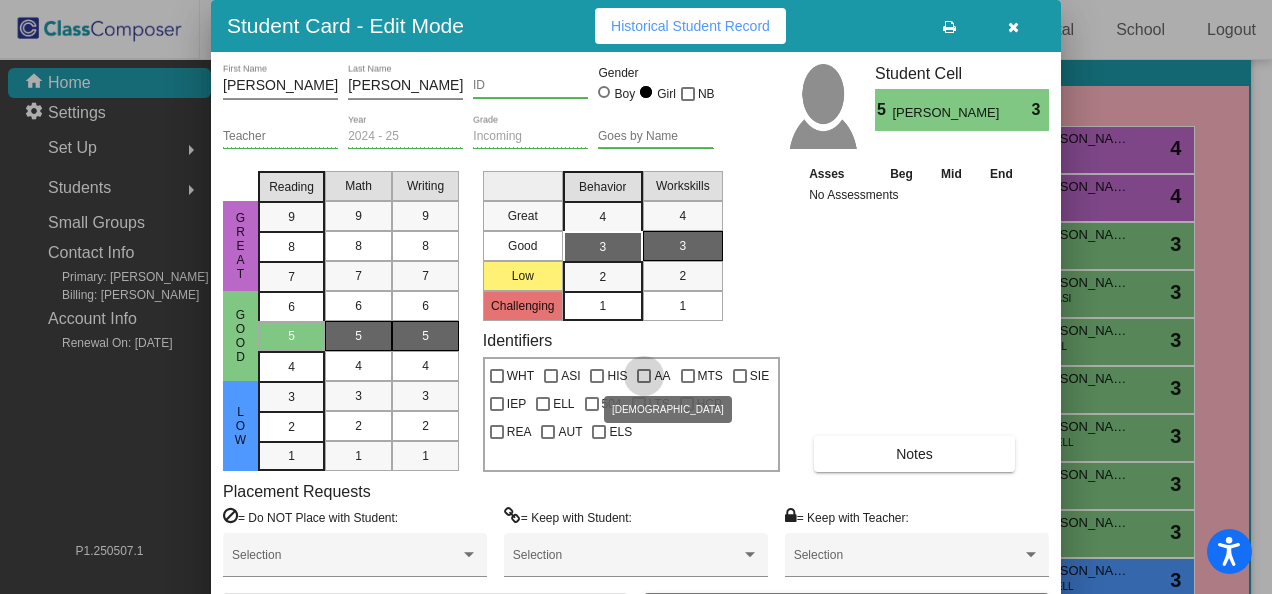 click at bounding box center [644, 376] 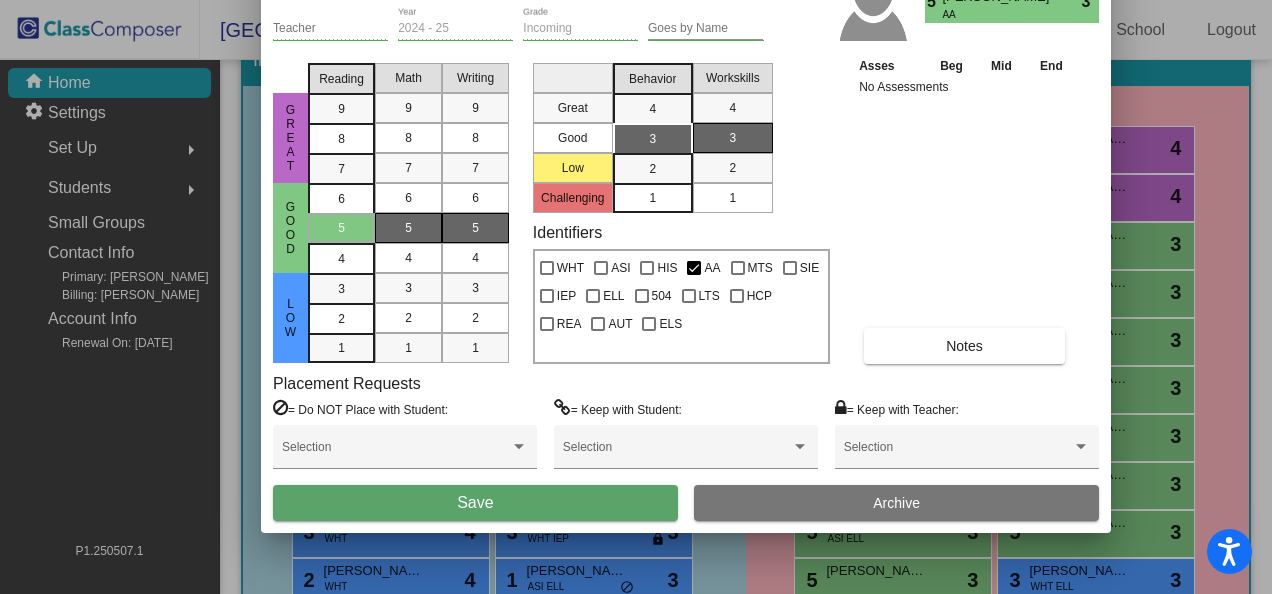 drag, startPoint x: 808, startPoint y: 34, endPoint x: 858, endPoint y: -74, distance: 119.0126 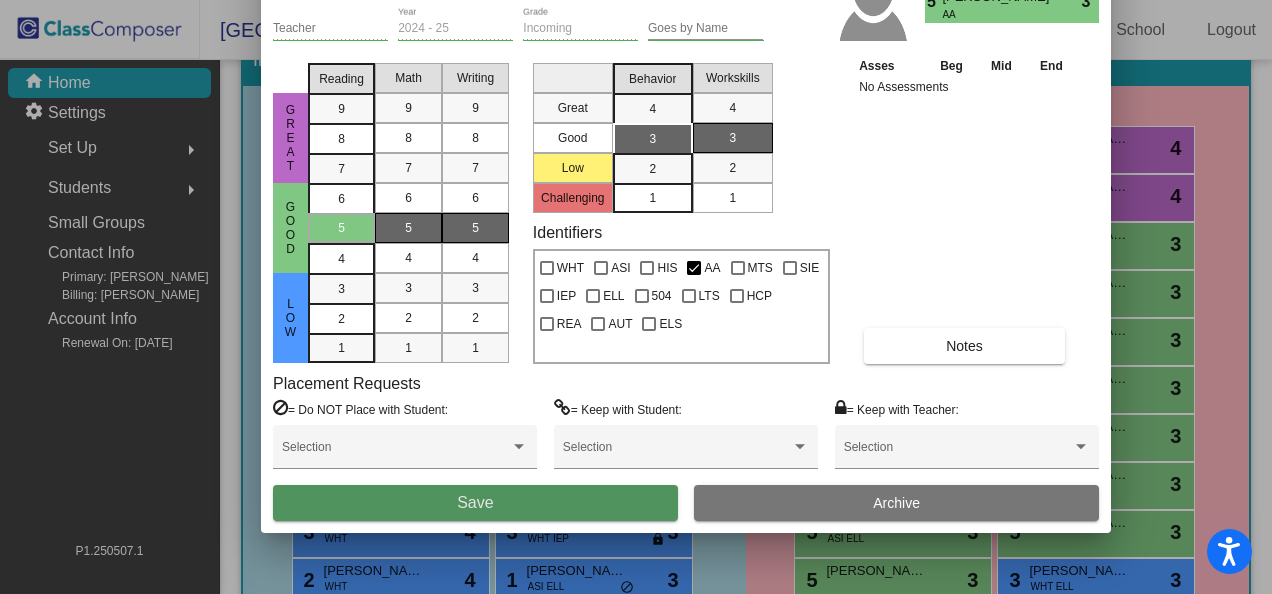 click on "Save" at bounding box center [475, 503] 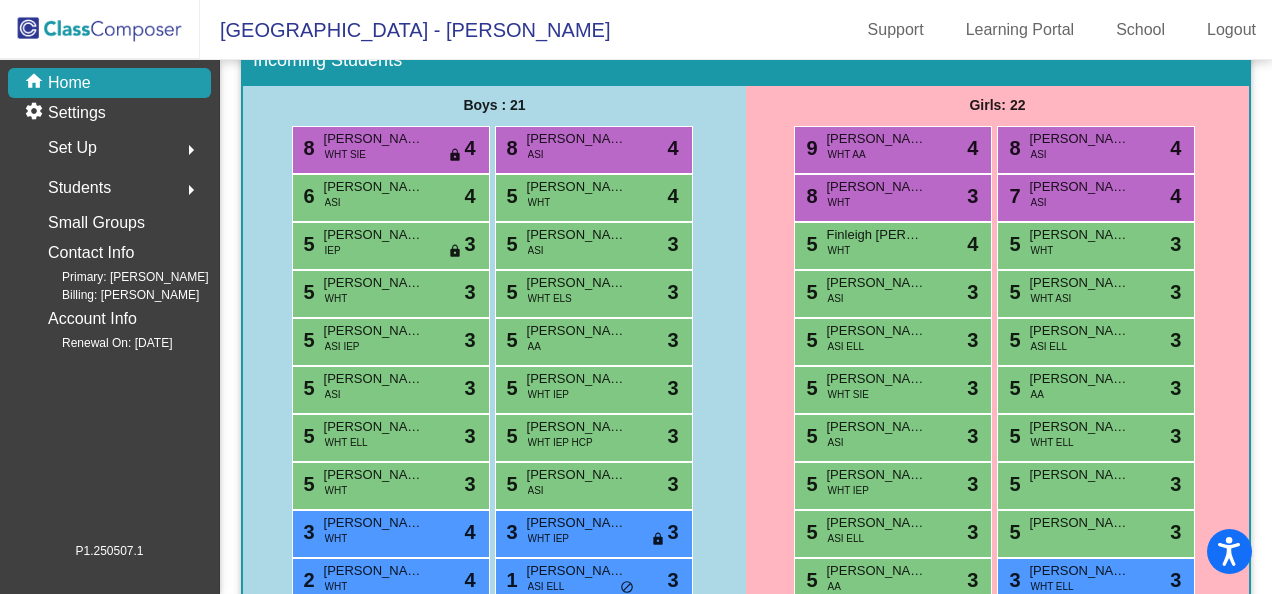 scroll, scrollTop: 0, scrollLeft: 0, axis: both 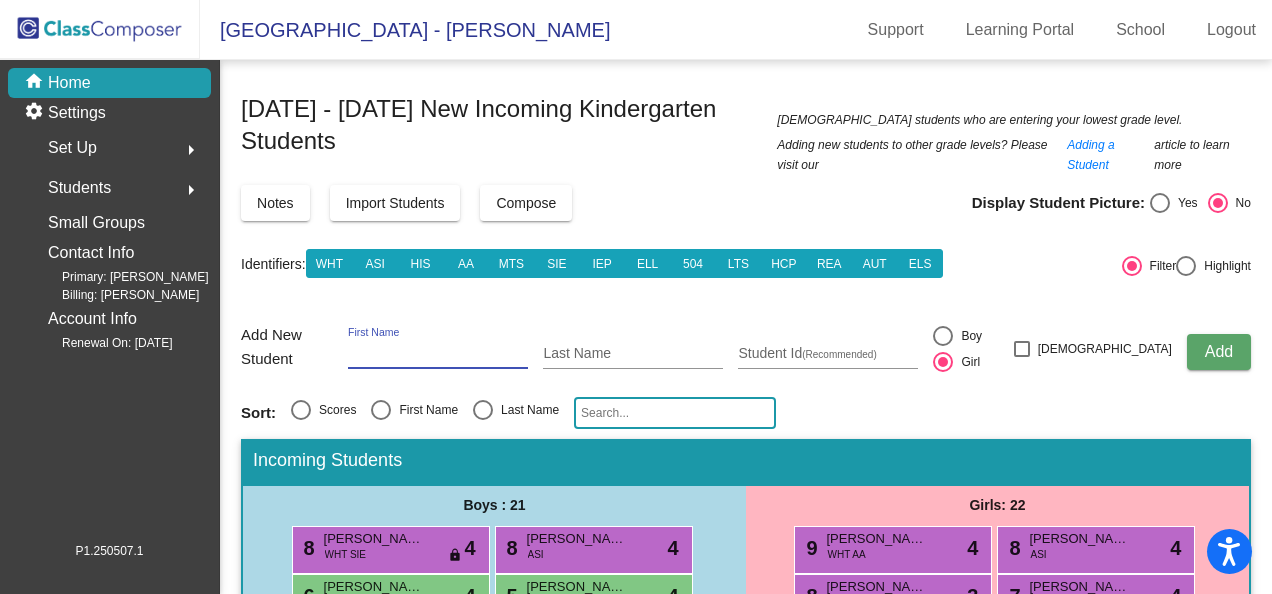 click on "First Name" at bounding box center (438, 354) 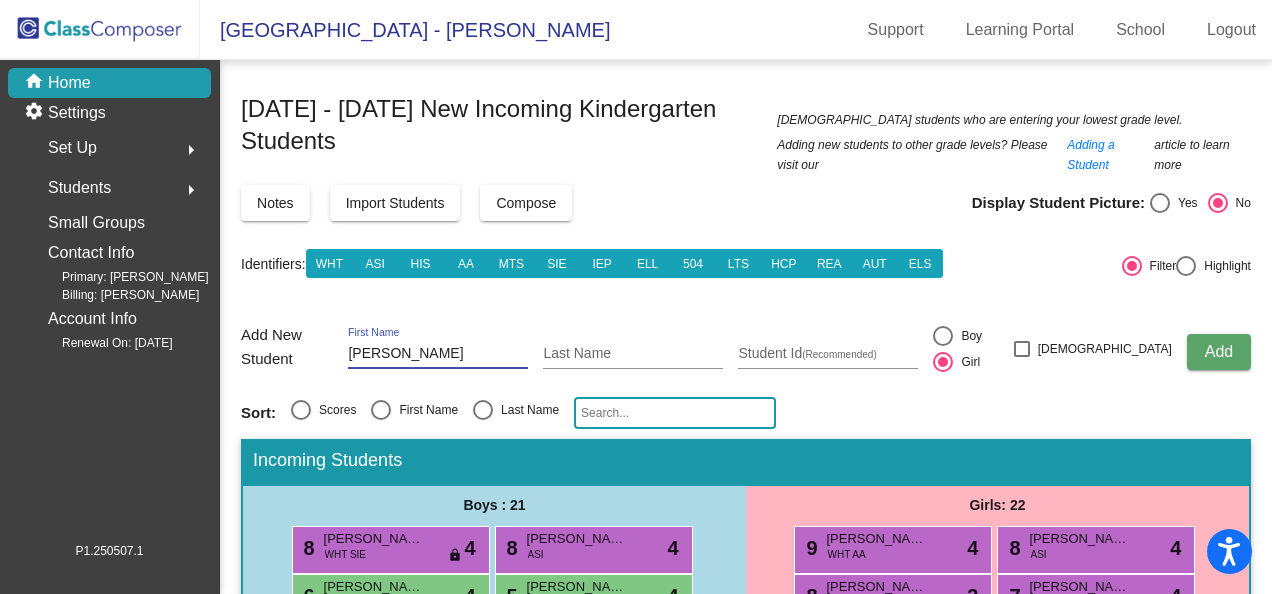 type on "[PERSON_NAME]" 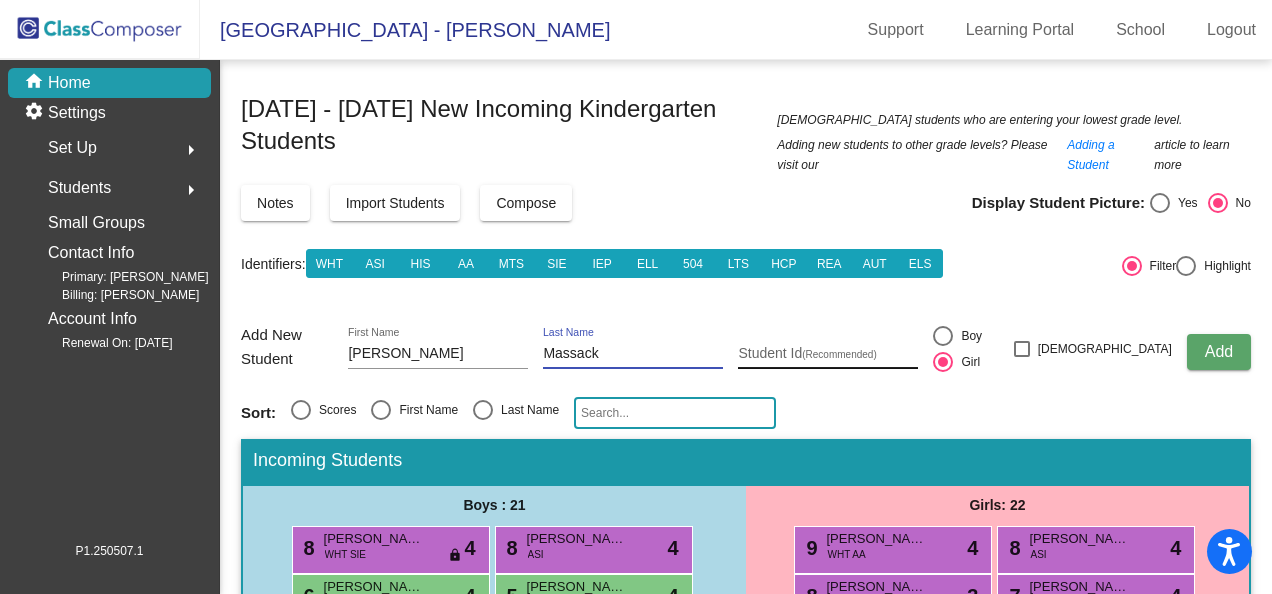 type on "Massack" 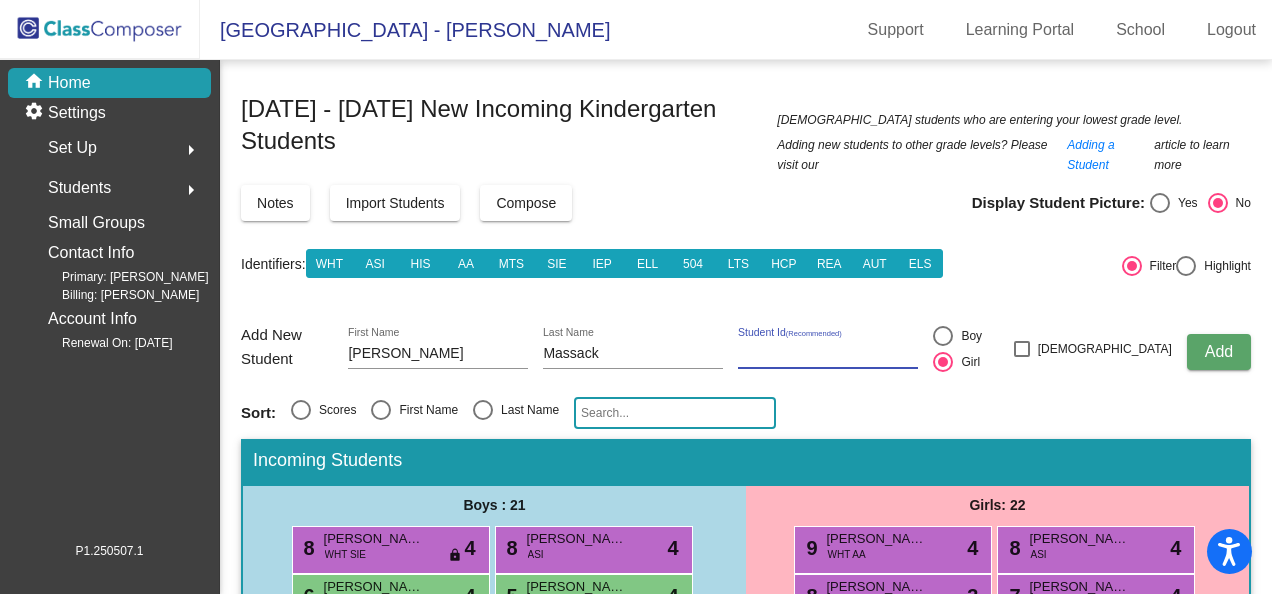 click on "Student Id  (Recommended)" at bounding box center [828, 354] 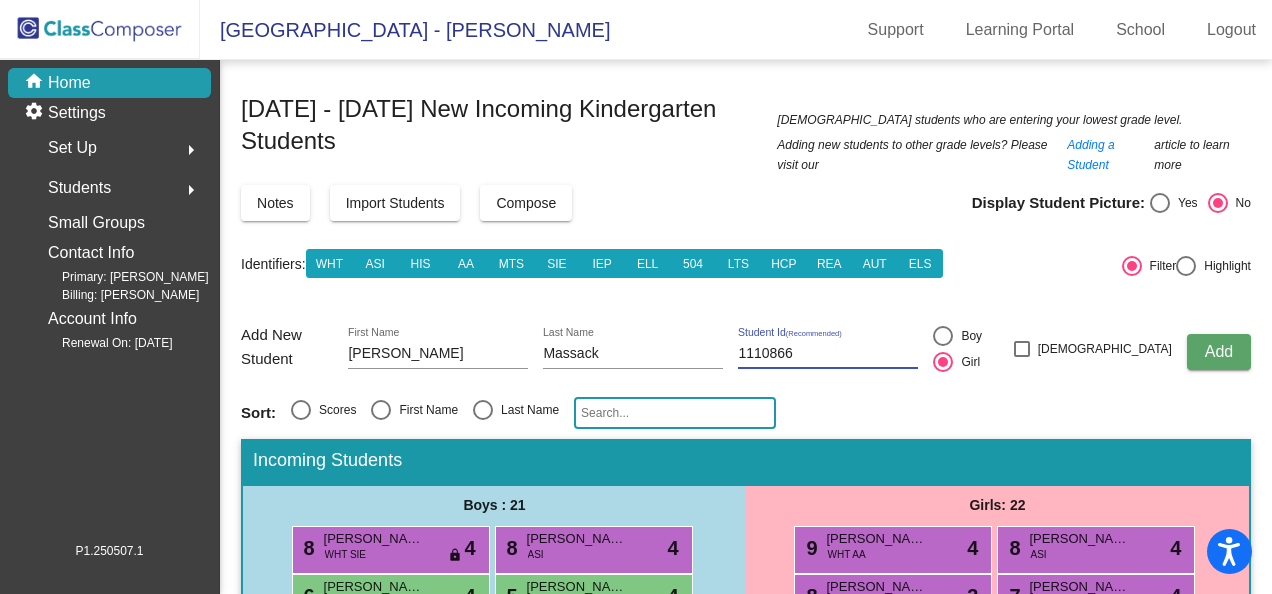 type on "1110866" 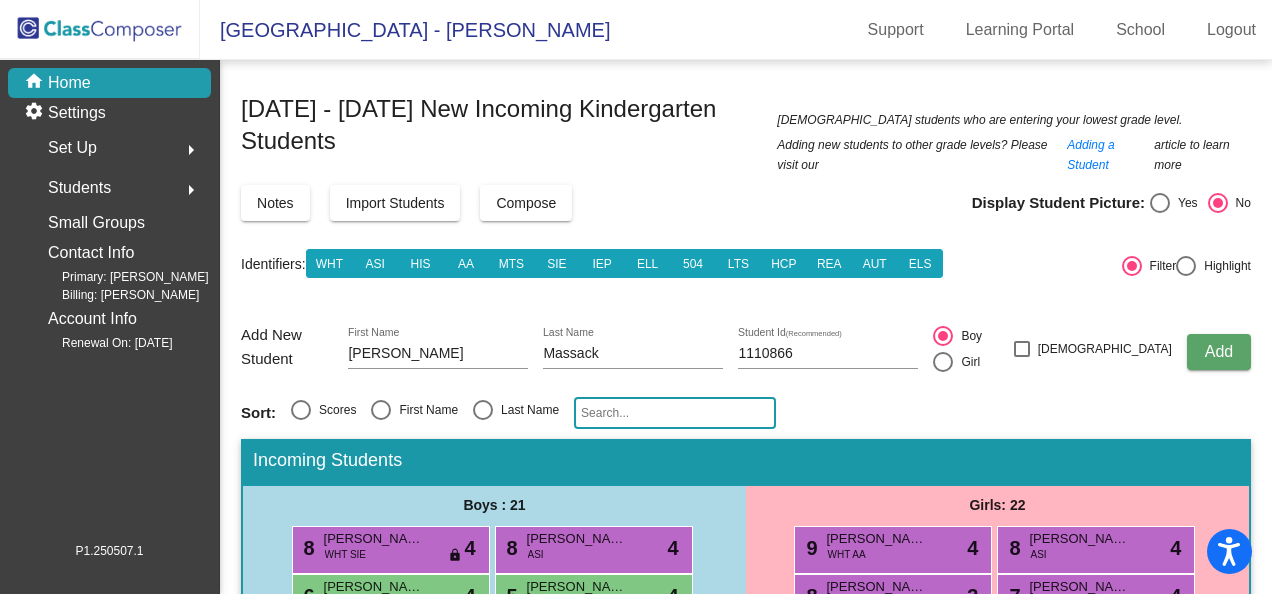 click on "Add" 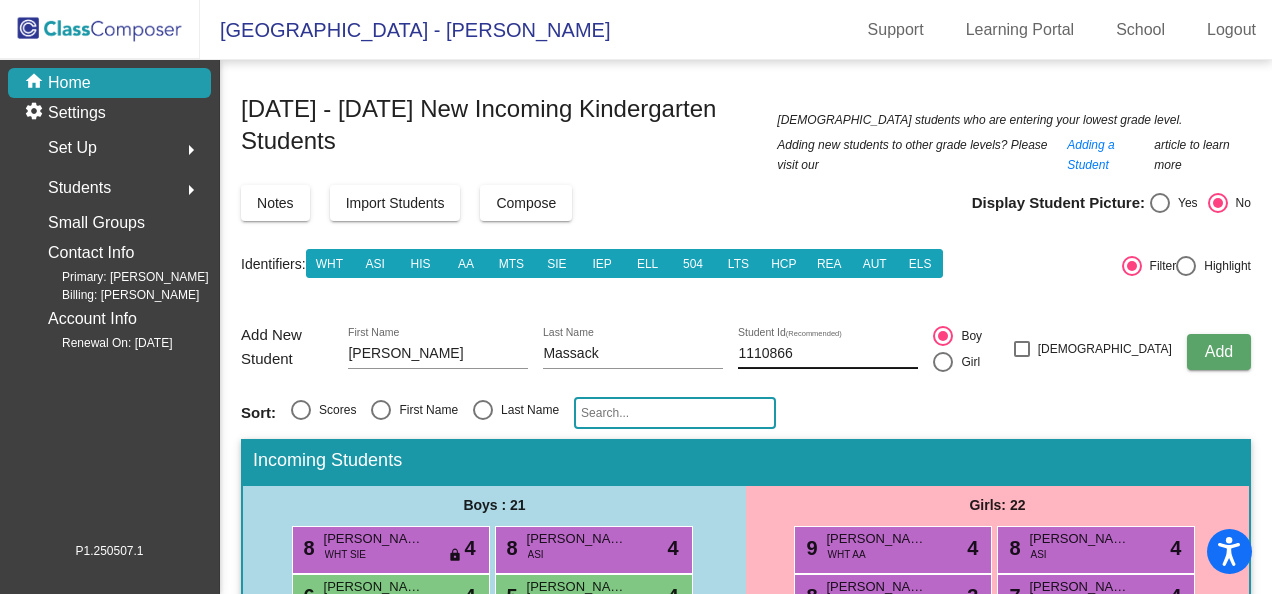 type 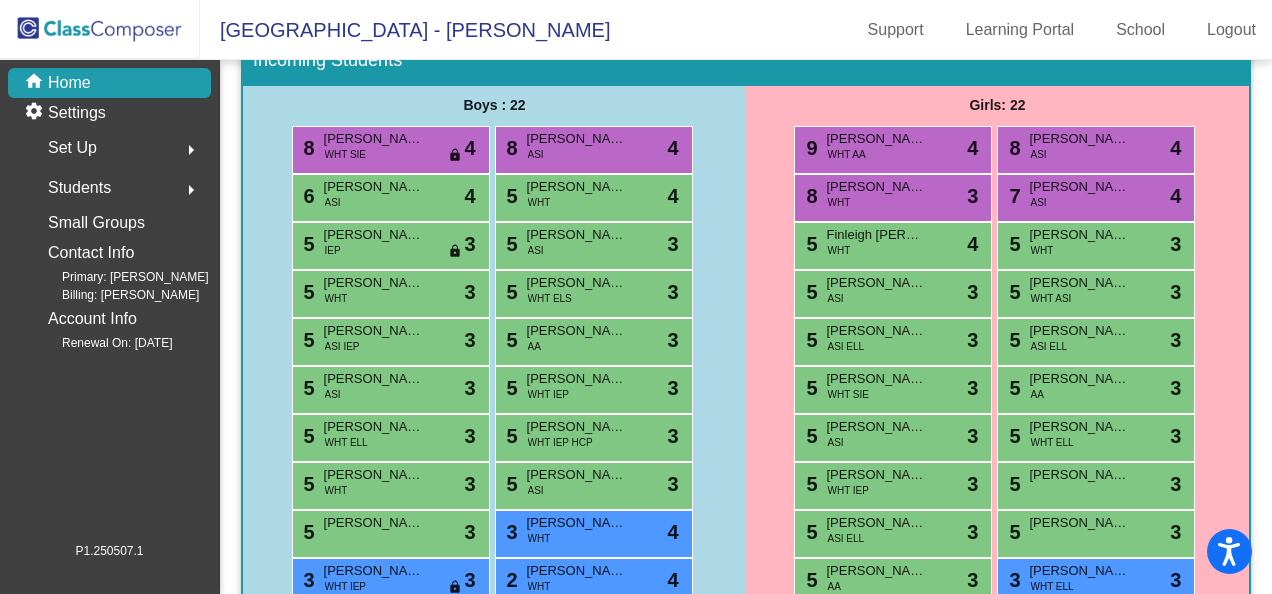 scroll, scrollTop: 495, scrollLeft: 0, axis: vertical 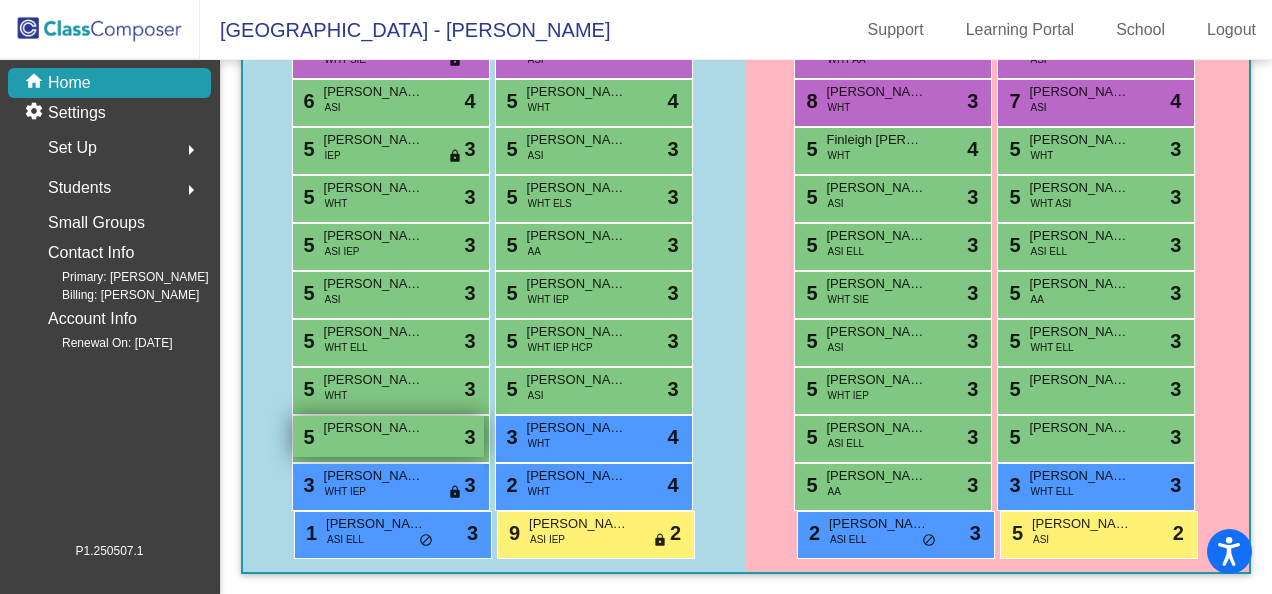 click on "[PERSON_NAME]" at bounding box center (374, 428) 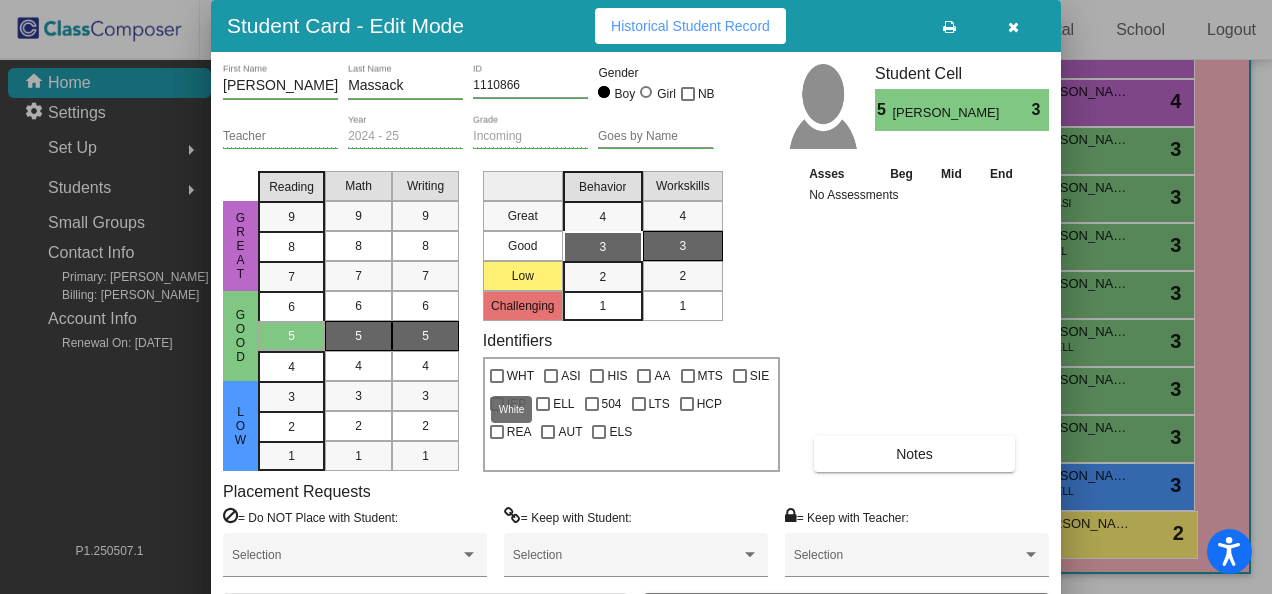 click at bounding box center (497, 376) 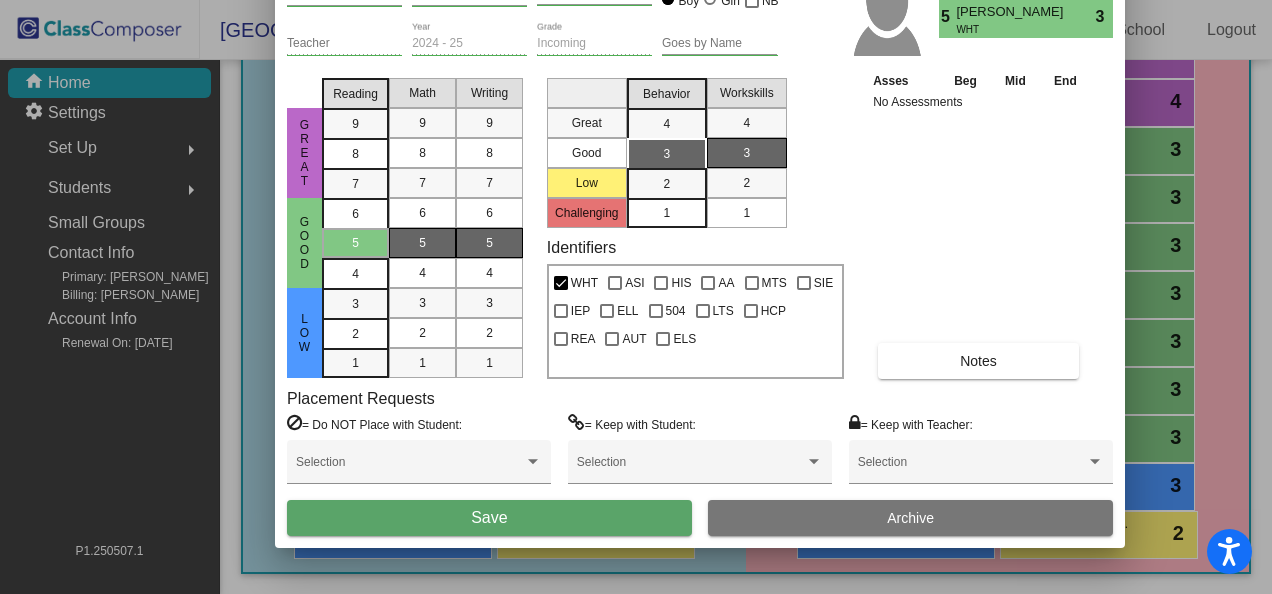 drag, startPoint x: 826, startPoint y: 20, endPoint x: 890, endPoint y: -73, distance: 112.89375 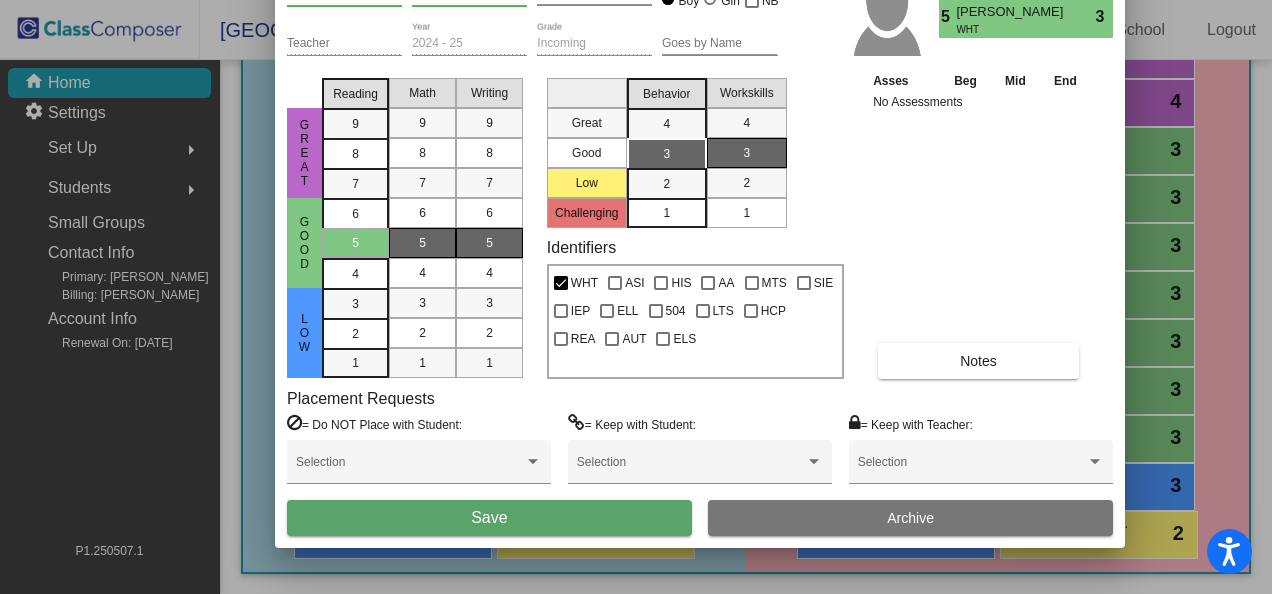 click on "Save" at bounding box center [489, 517] 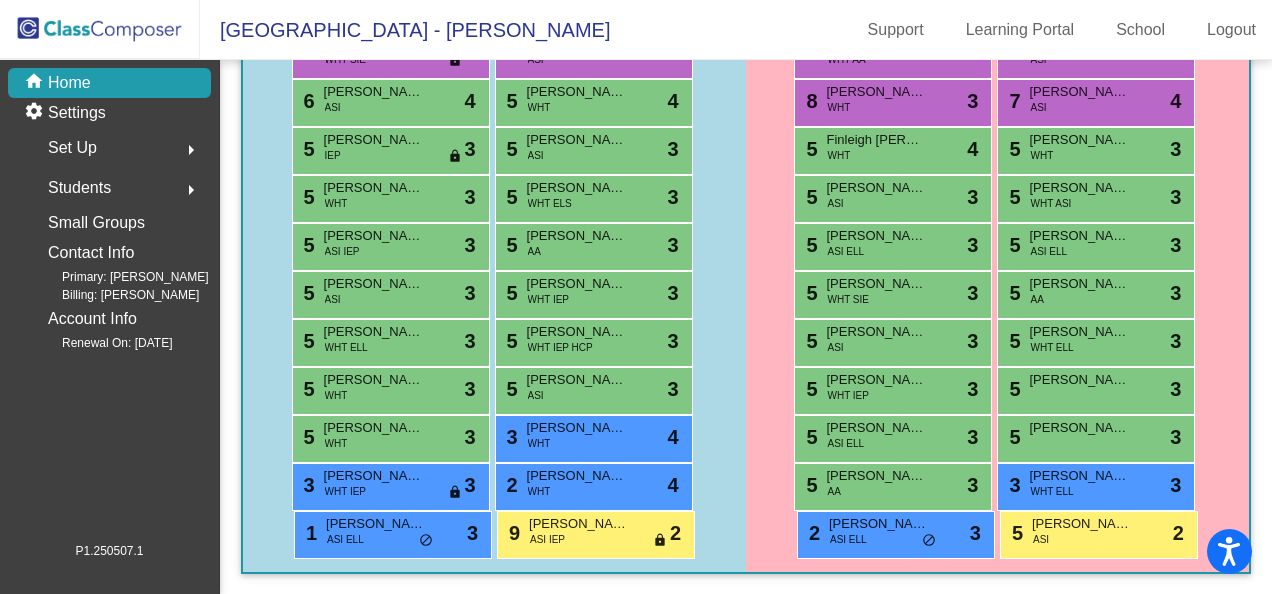 scroll, scrollTop: 0, scrollLeft: 0, axis: both 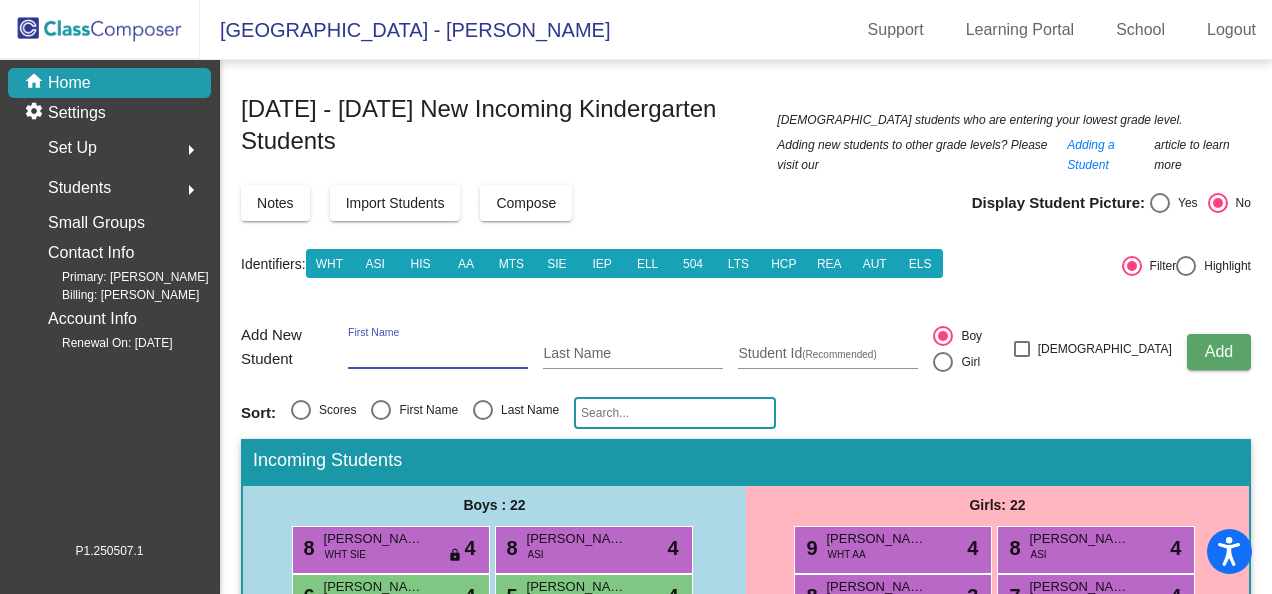 drag, startPoint x: 405, startPoint y: 348, endPoint x: 397, endPoint y: 333, distance: 17 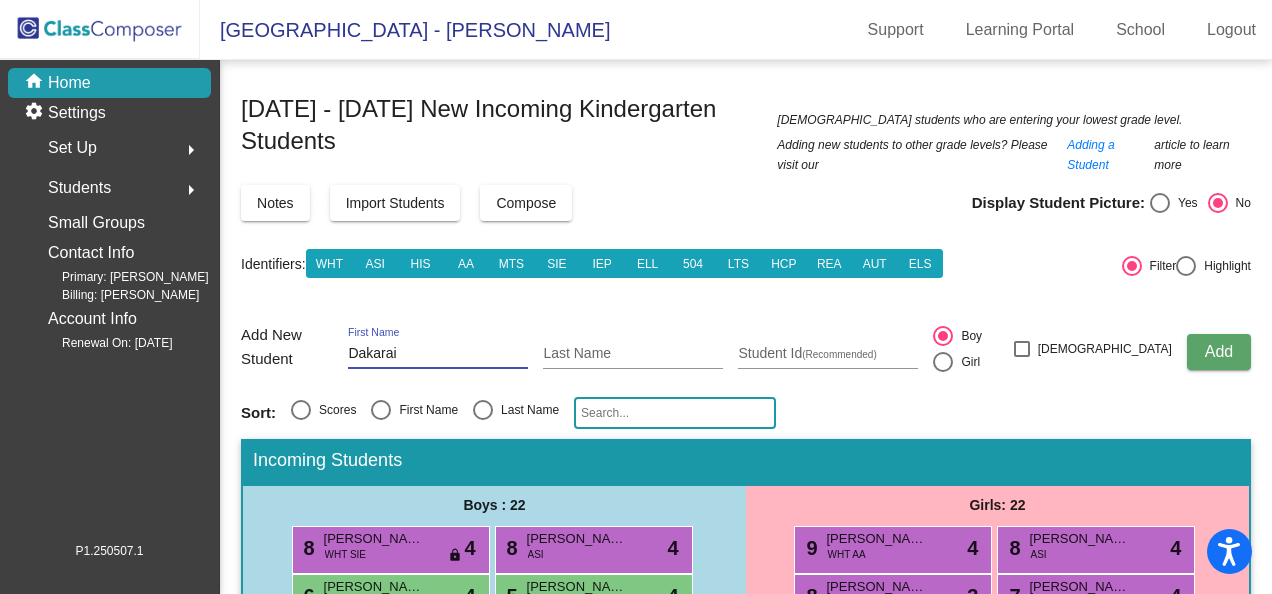 type on "Dakarai" 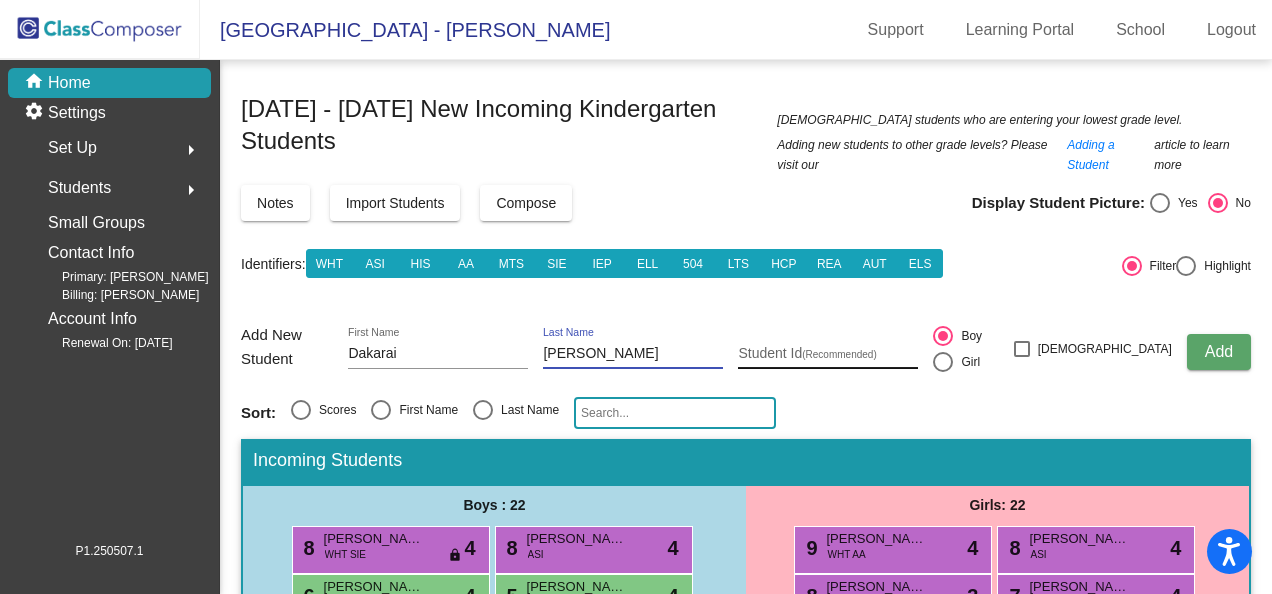 type on "[PERSON_NAME]" 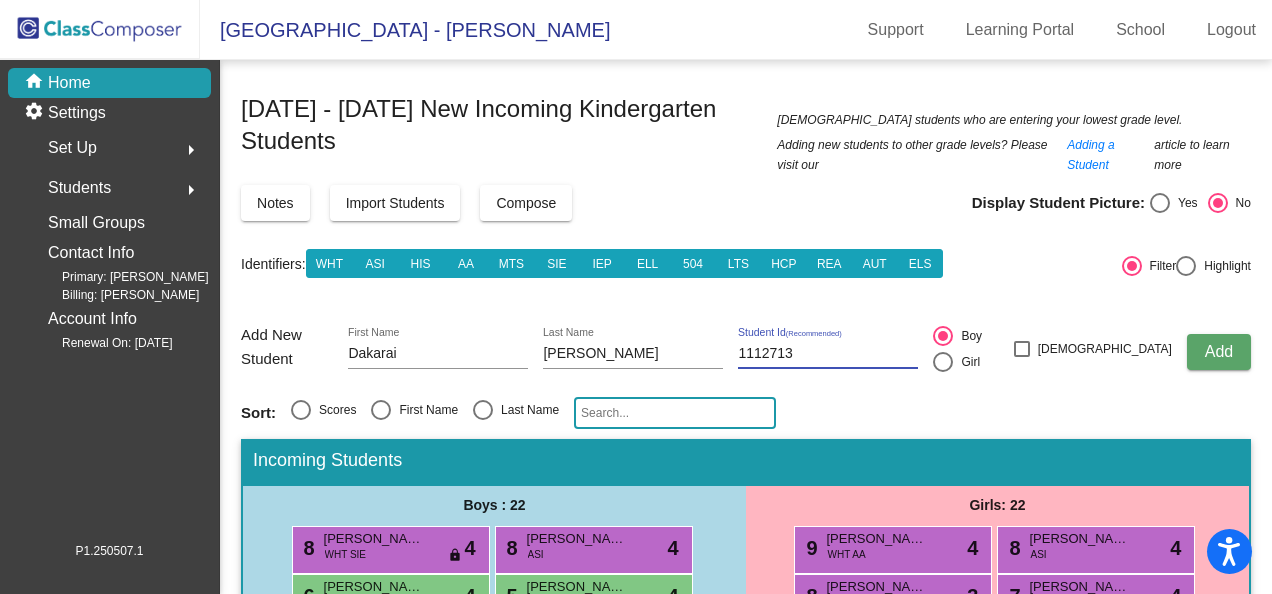 type on "1112713" 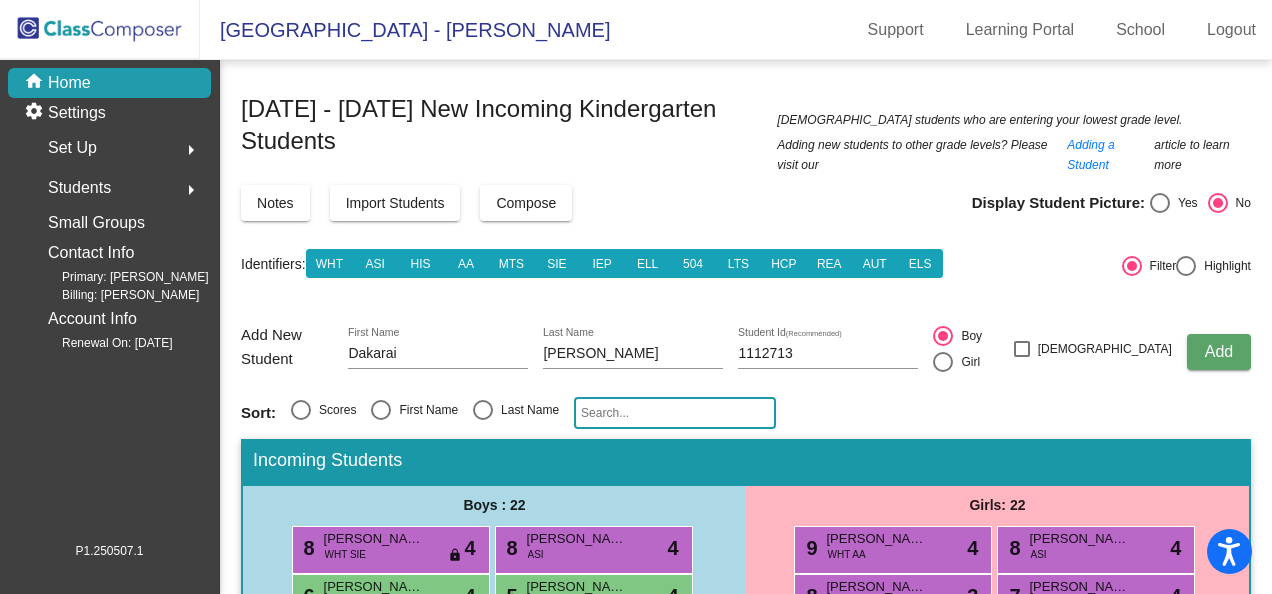 type 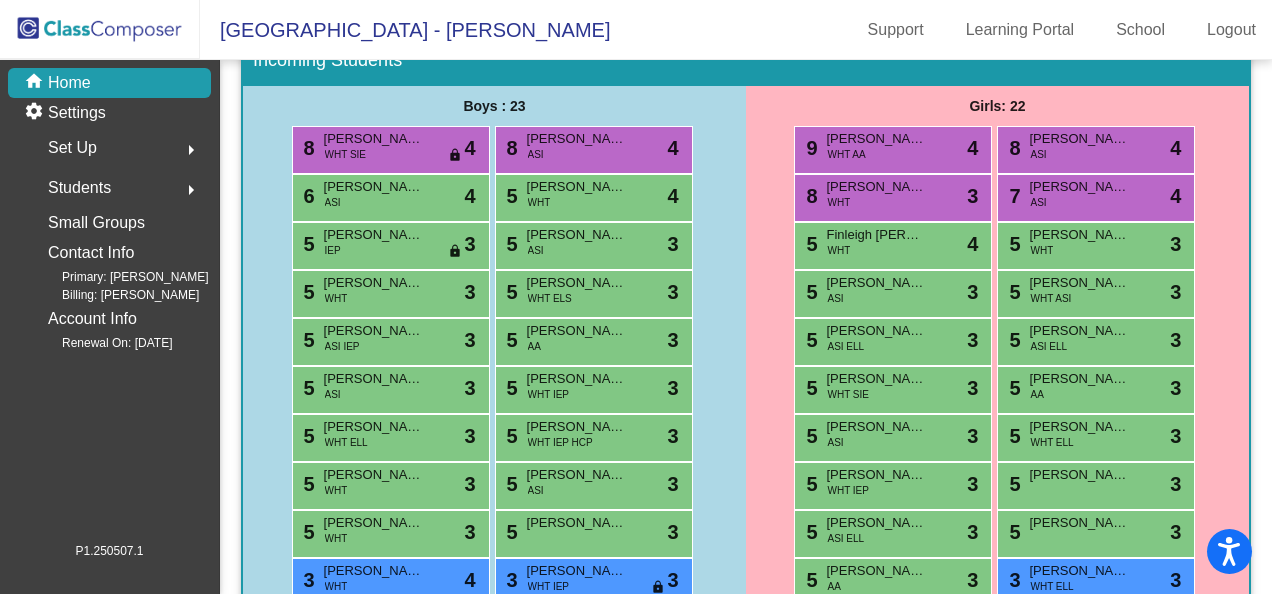 scroll, scrollTop: 543, scrollLeft: 0, axis: vertical 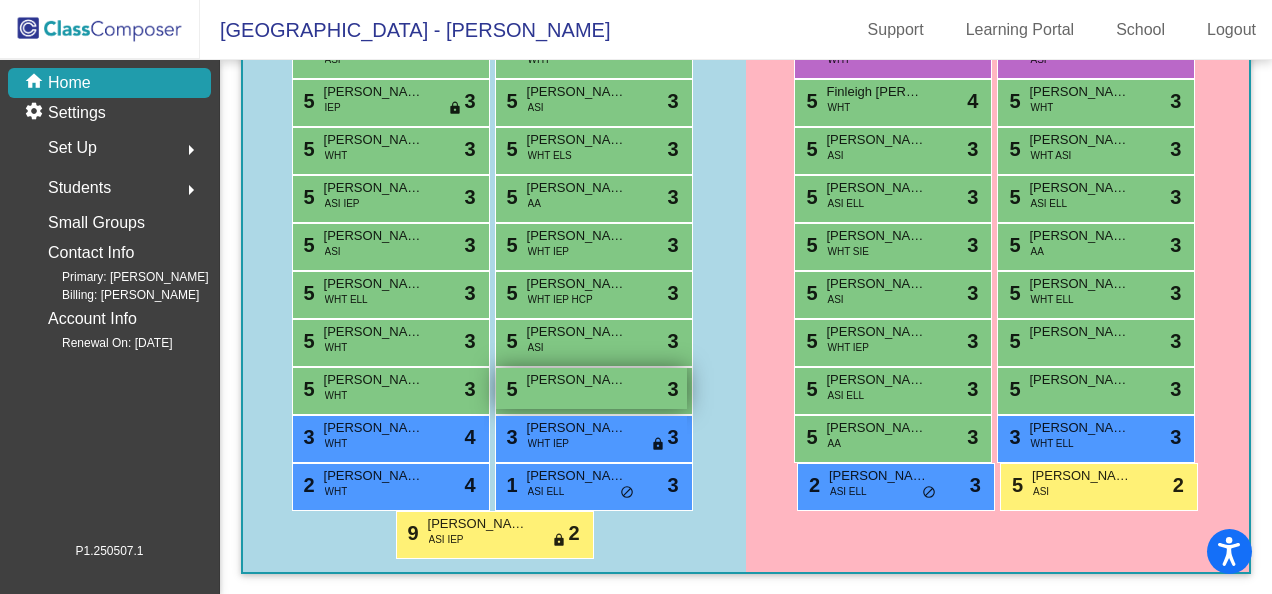 click on "[PERSON_NAME]" at bounding box center (577, 380) 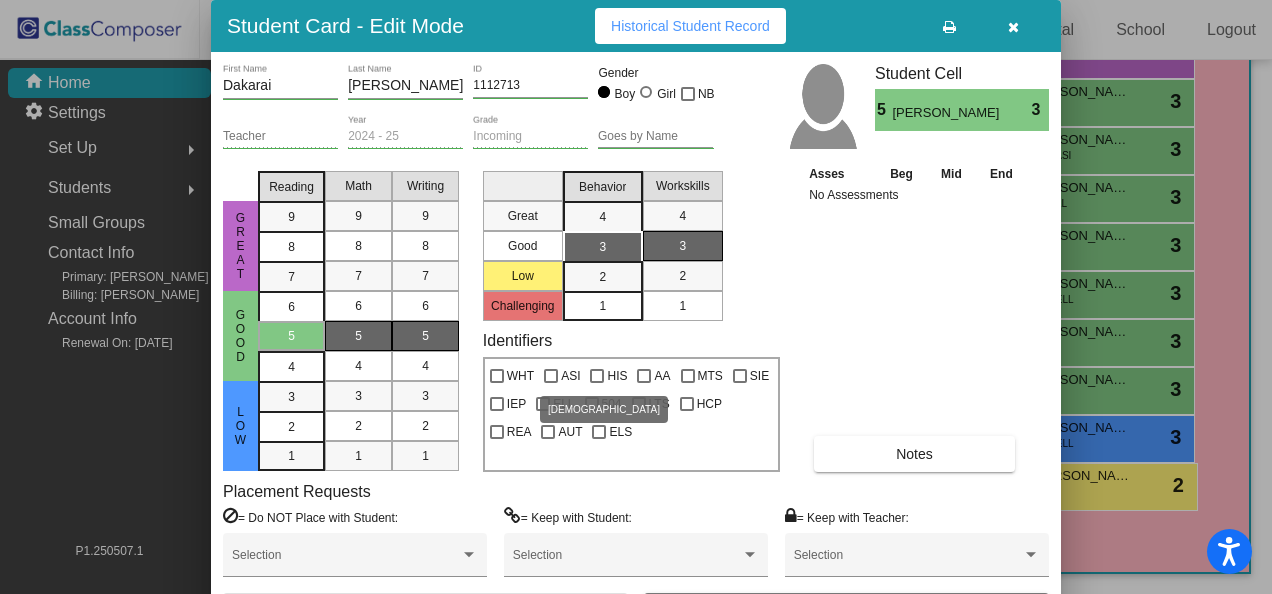 click at bounding box center [551, 376] 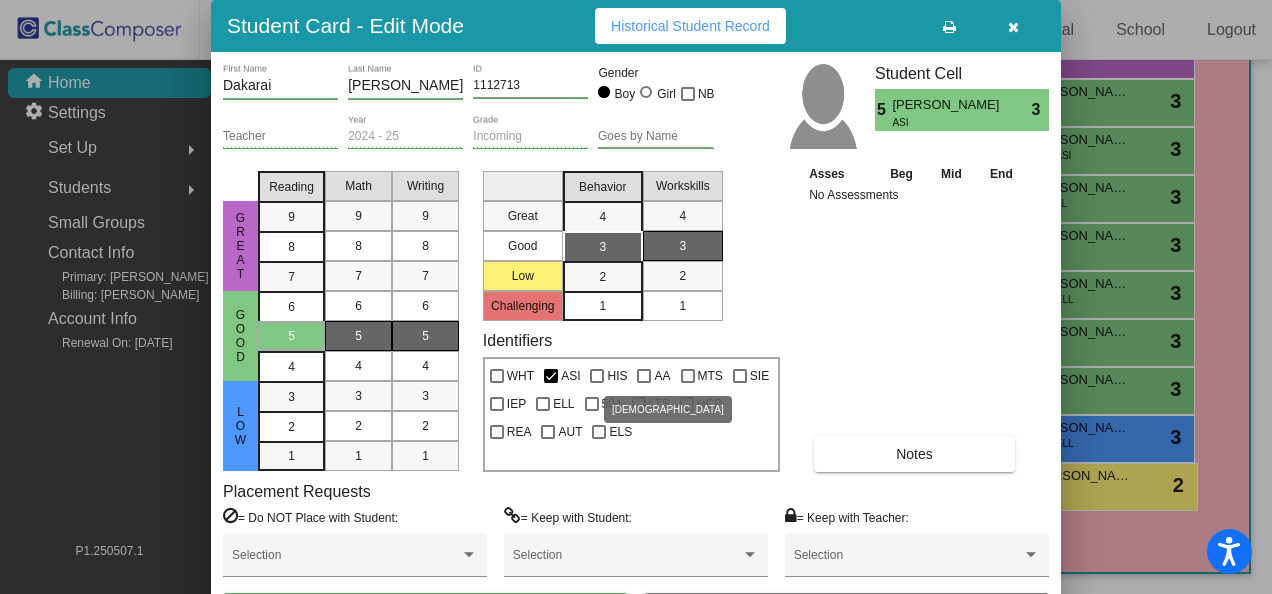 click at bounding box center (644, 376) 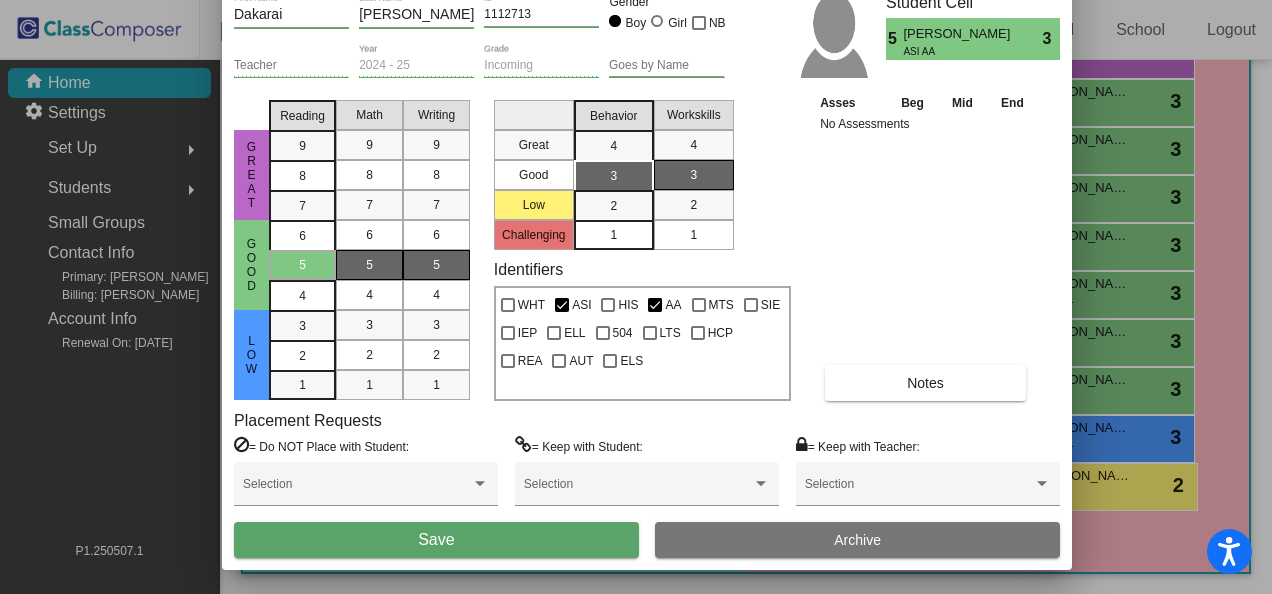 drag, startPoint x: 815, startPoint y: 21, endPoint x: 826, endPoint y: -50, distance: 71.84706 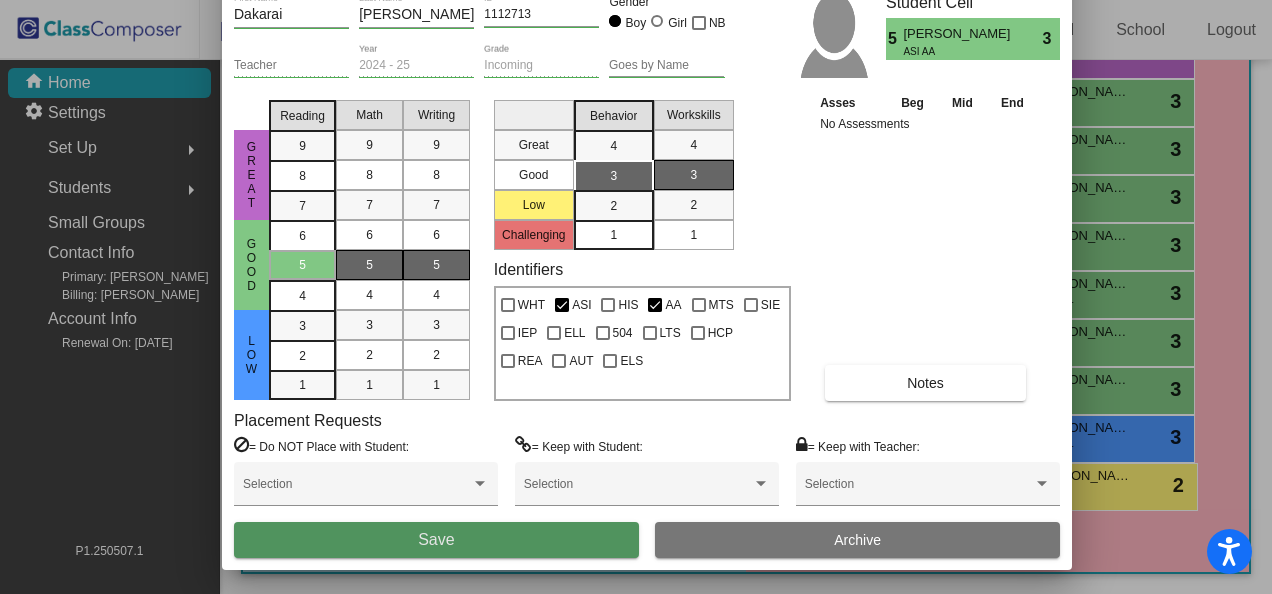 click on "Save" at bounding box center [436, 540] 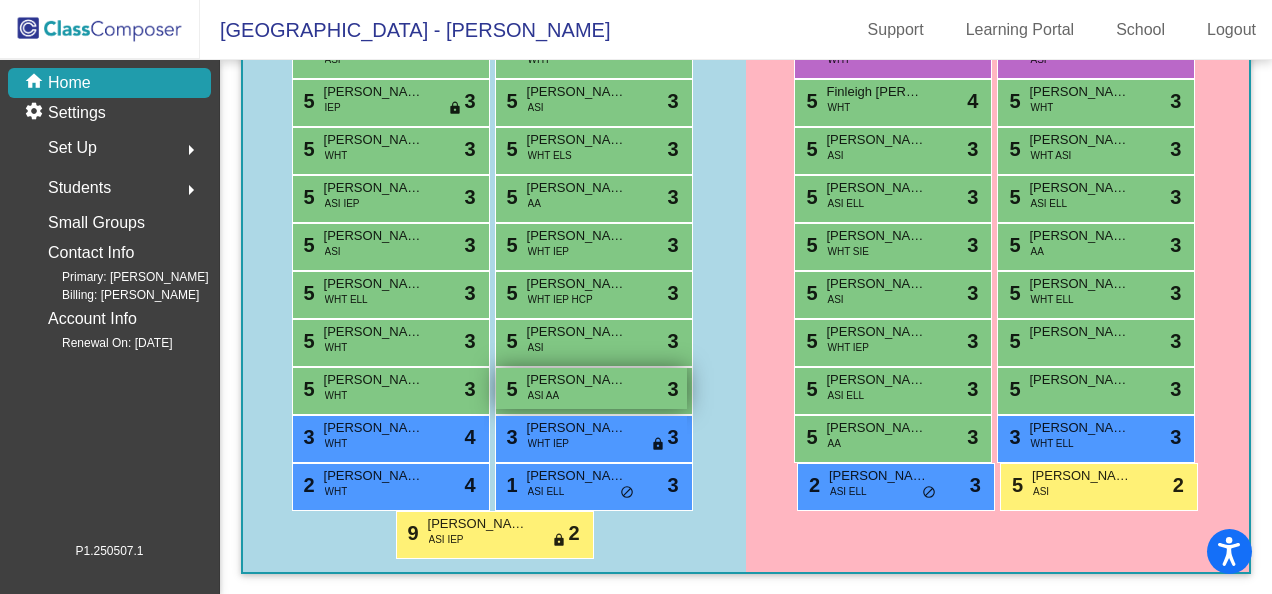 click on "[PERSON_NAME]" at bounding box center (577, 380) 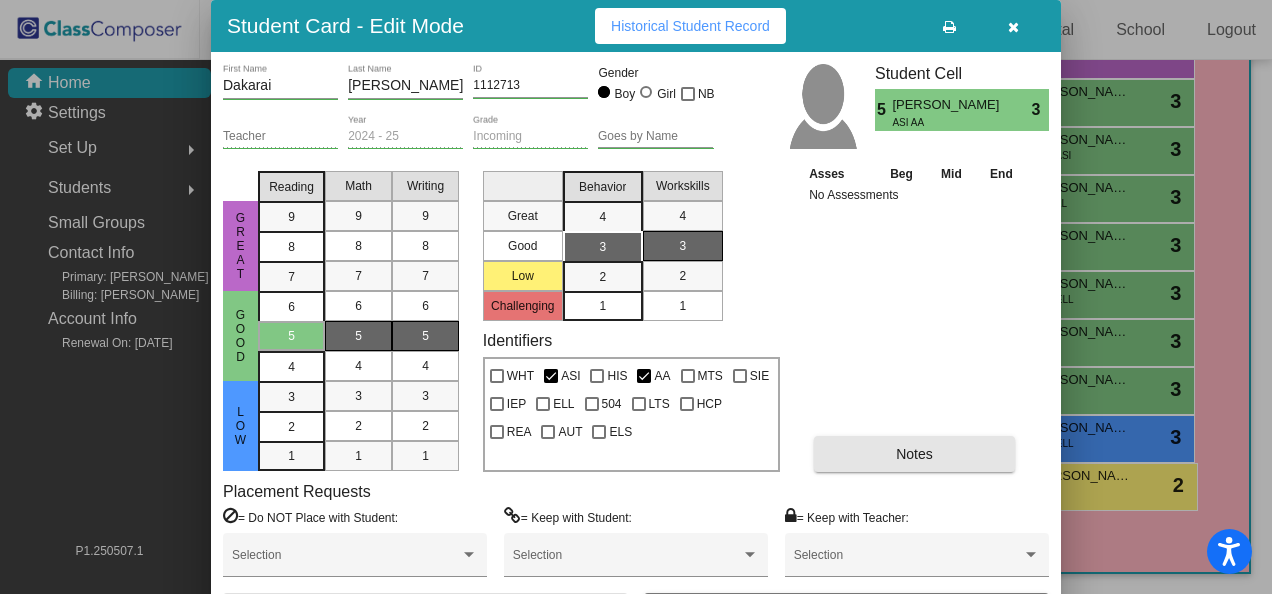 click on "Notes" at bounding box center (914, 454) 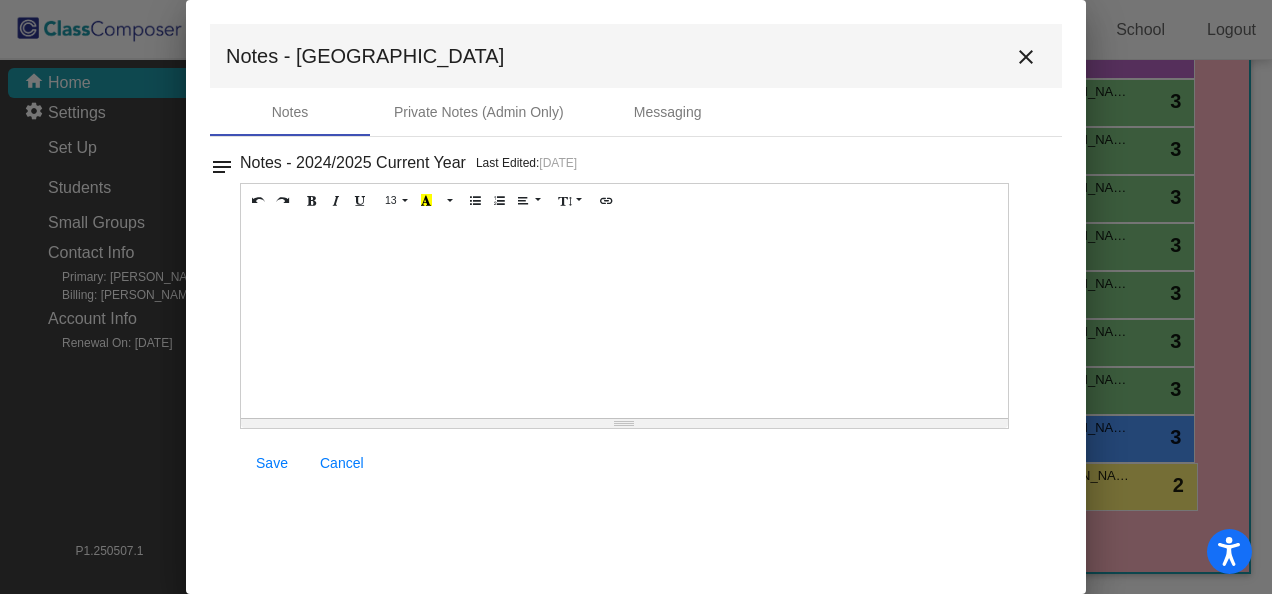 click at bounding box center [624, 318] 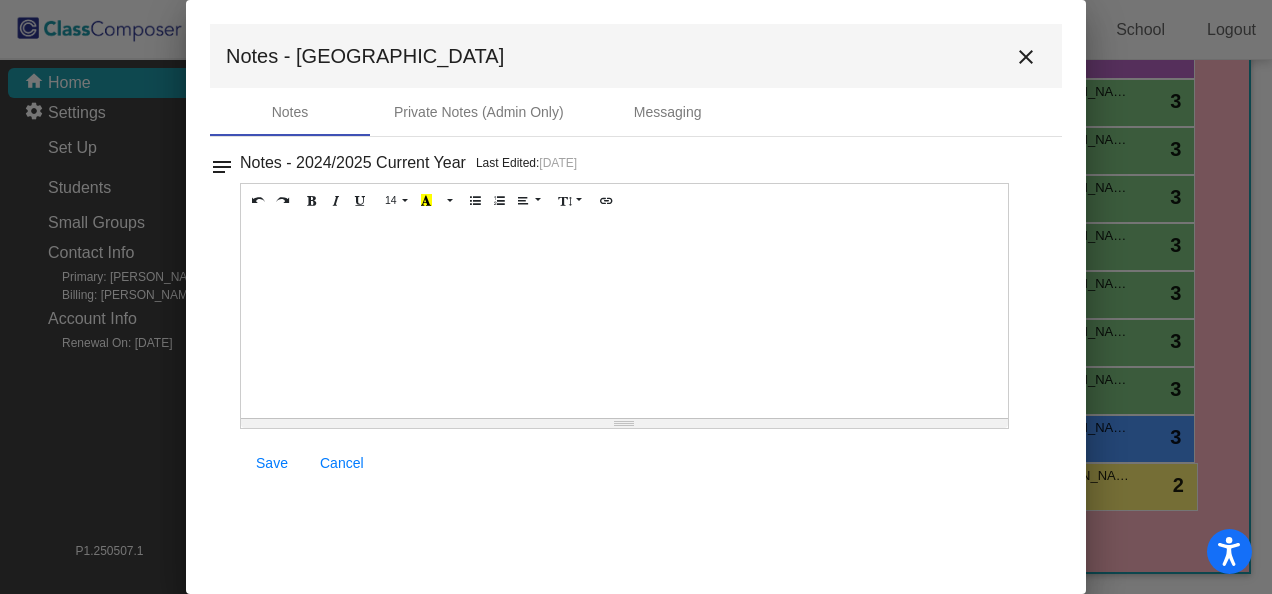 type 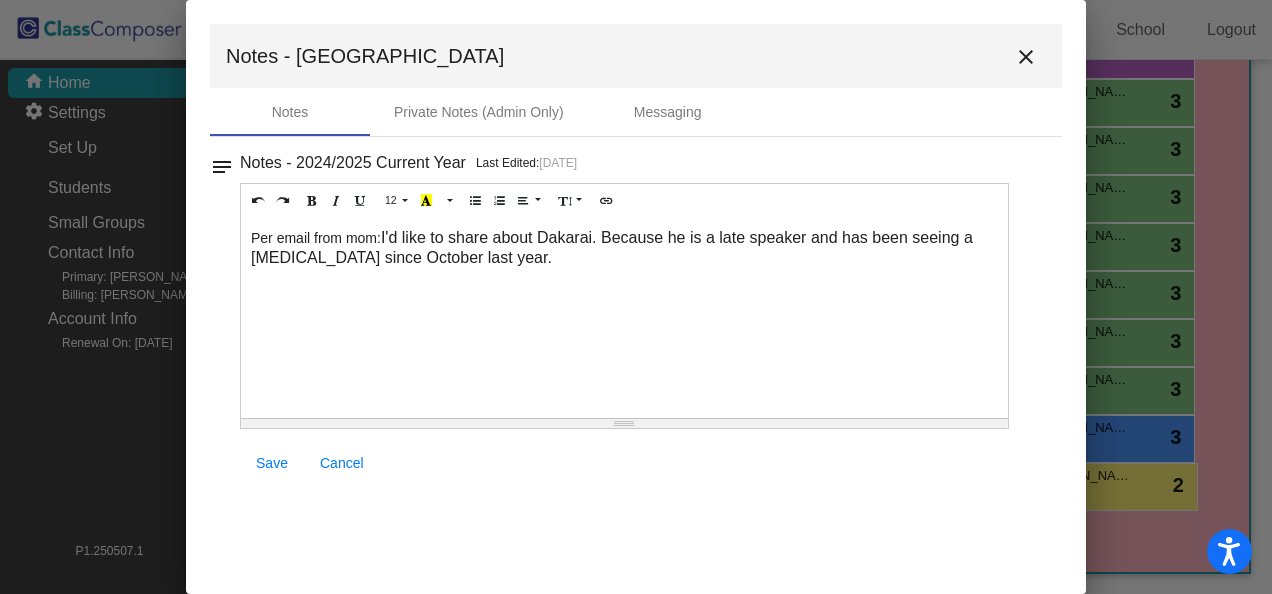 click on "Per email from mom:   I'd like to share about
Dakarai. Because he is a late speaker and has been seeing a [MEDICAL_DATA]
since October last year." at bounding box center [624, 318] 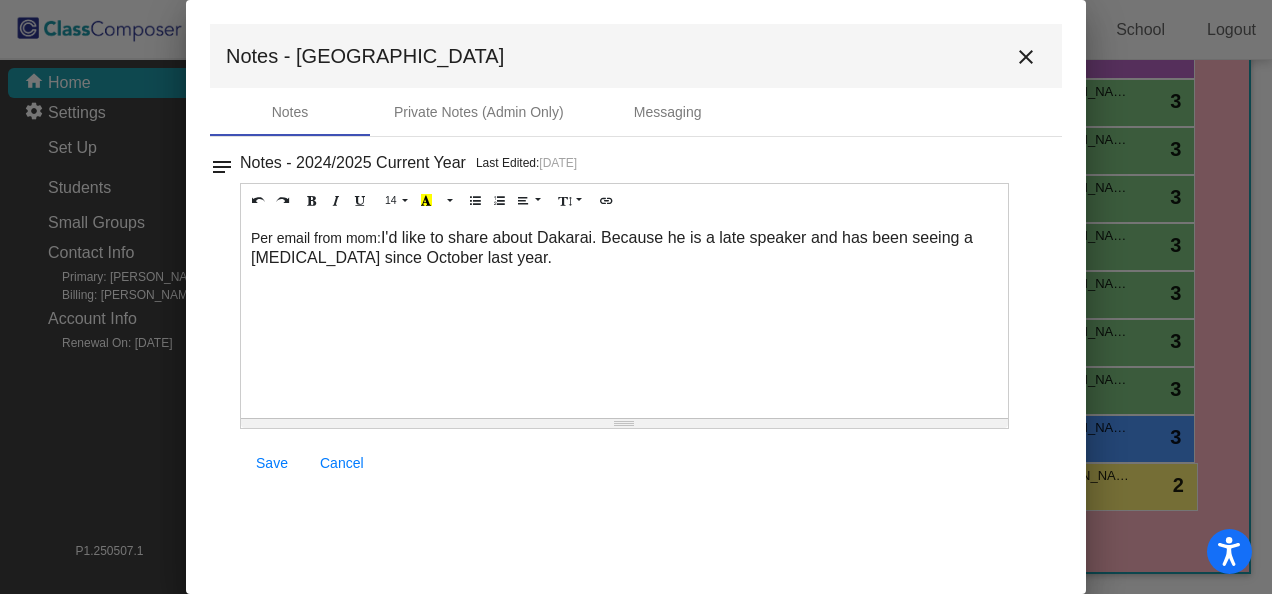 click on "I'd like to share about
Dakarai. Because he is a late speaker and has been seeing a [MEDICAL_DATA]
since October last year." at bounding box center [612, 247] 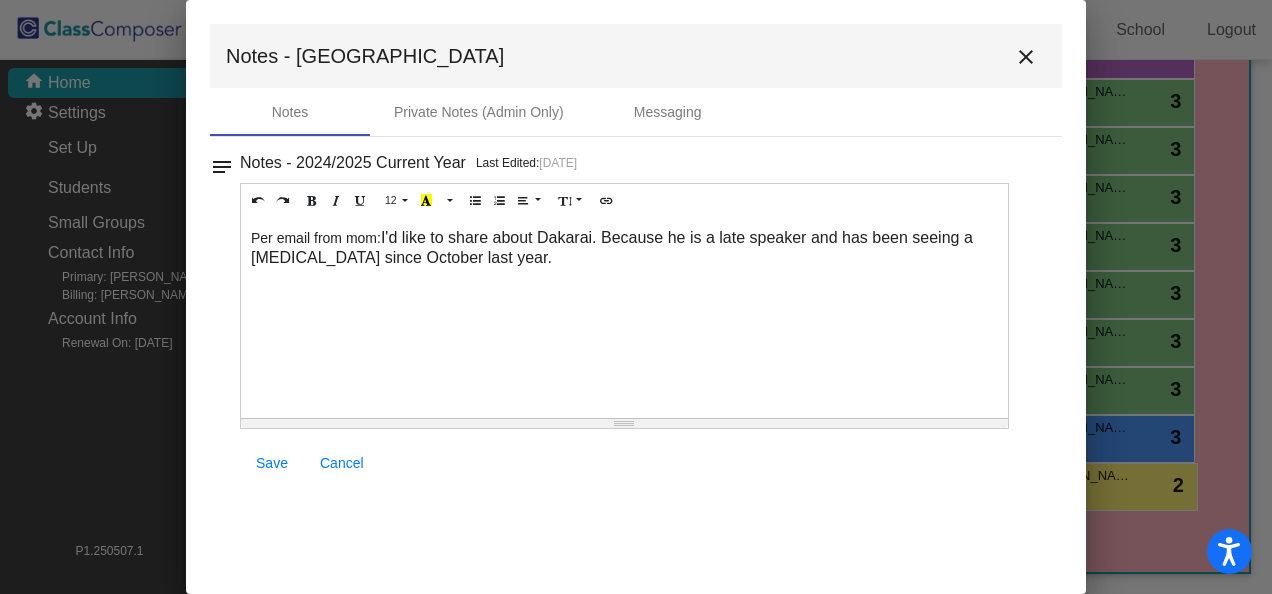 drag, startPoint x: 252, startPoint y: 238, endPoint x: 560, endPoint y: 274, distance: 310.09677 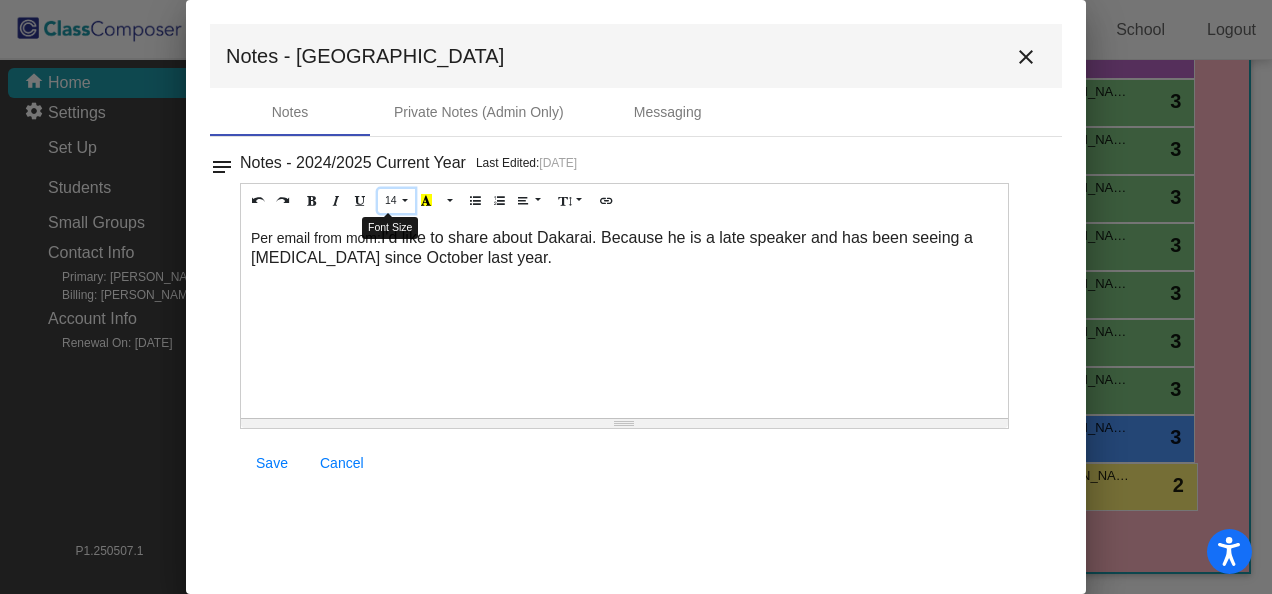 click on "14" at bounding box center (396, 201) 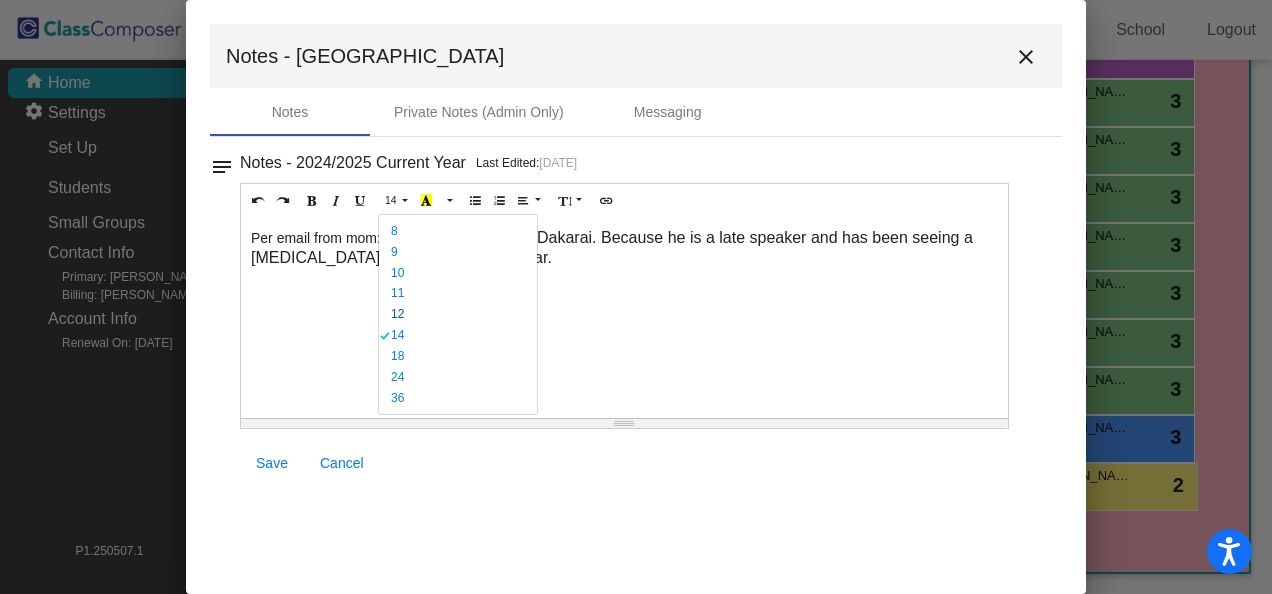 click on "12" at bounding box center [391, 314] 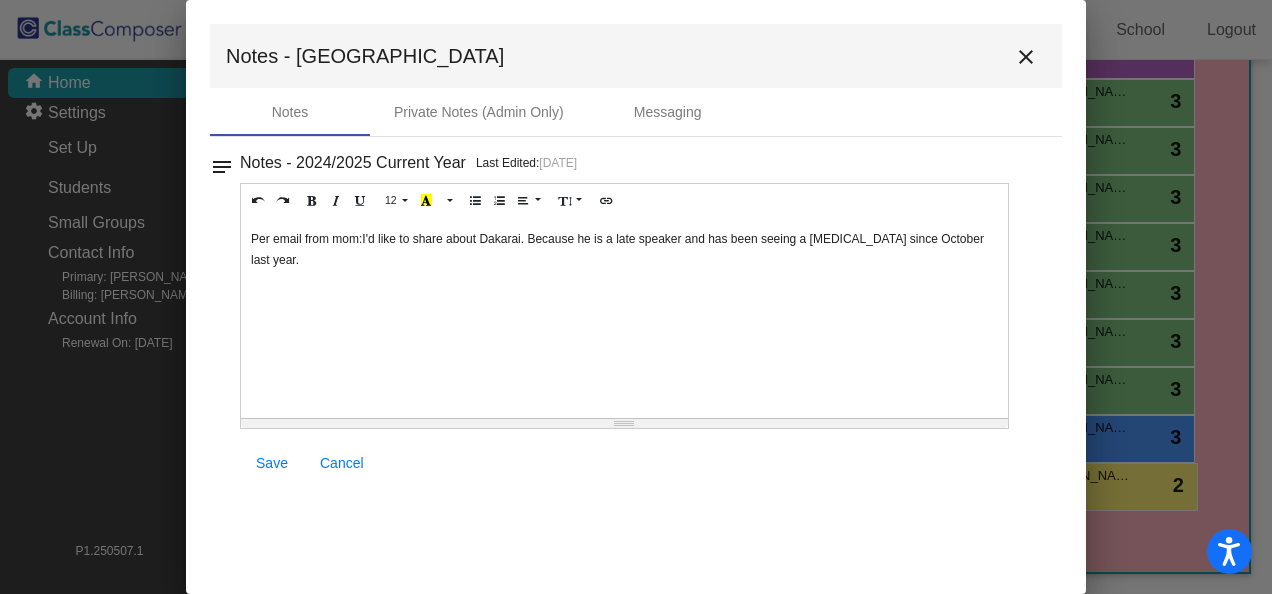 click on "Per email from mom:   I'd like to share about
Dakarai. Because he is a late speaker and has been seeing a [MEDICAL_DATA]
since October last year." at bounding box center [624, 318] 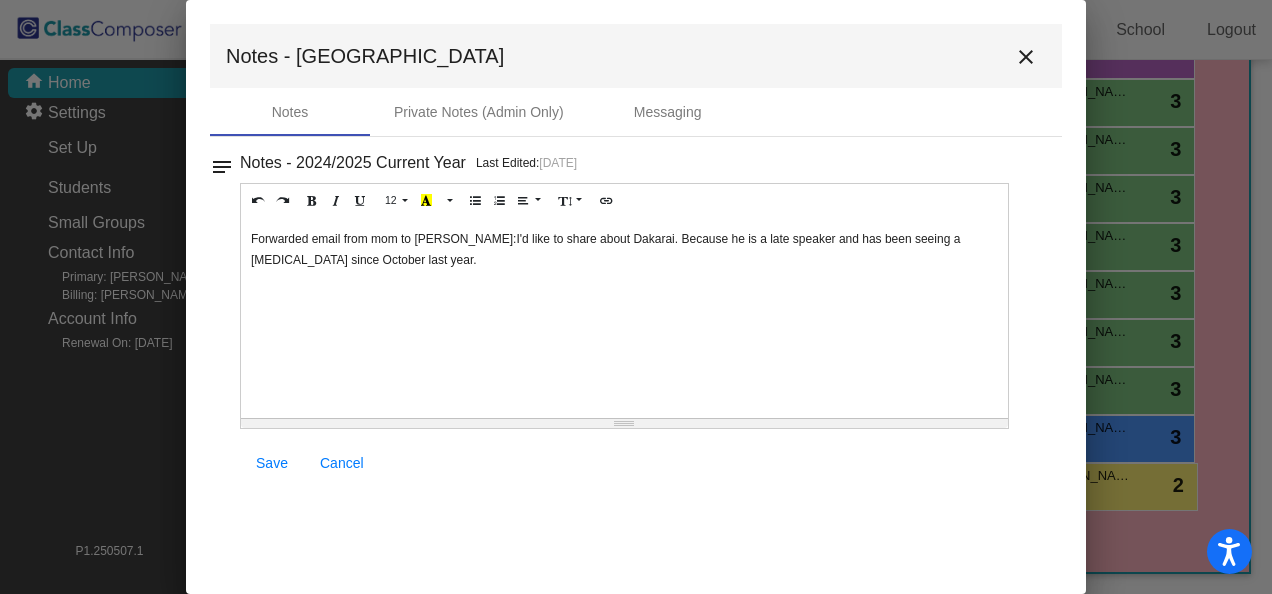 click on "Forwarded email from mom to [PERSON_NAME]:   I'd like to share about
Dakarai. Because he is a late speaker and has been seeing a [MEDICAL_DATA]
since October last year." at bounding box center (624, 318) 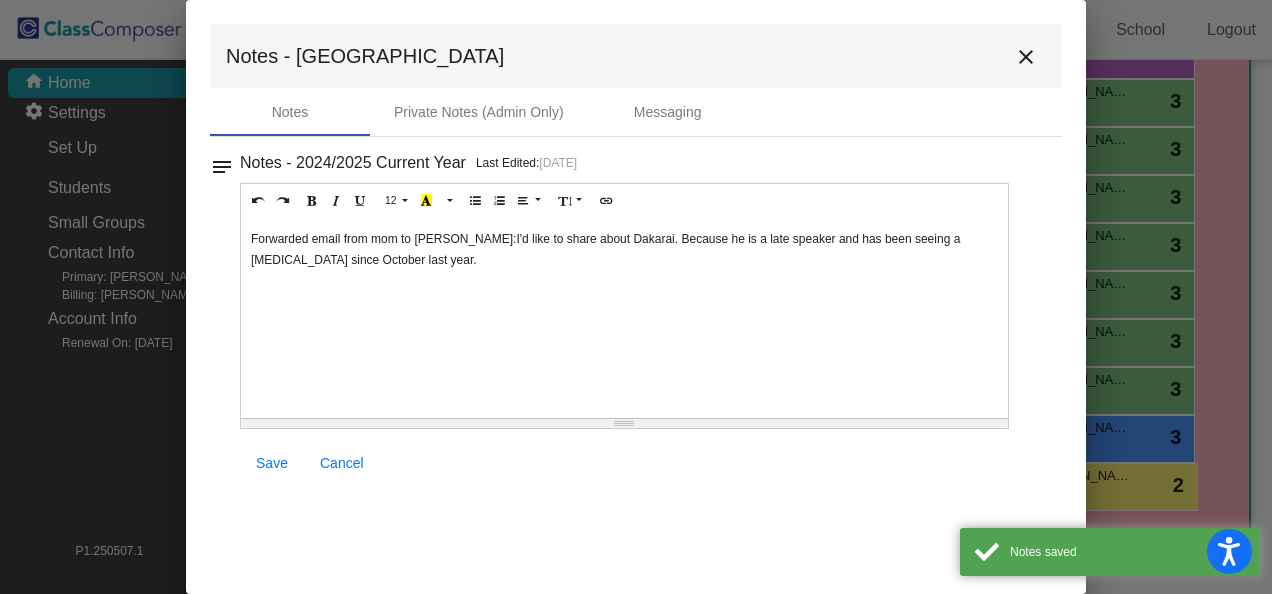 click on "close" at bounding box center [1026, 57] 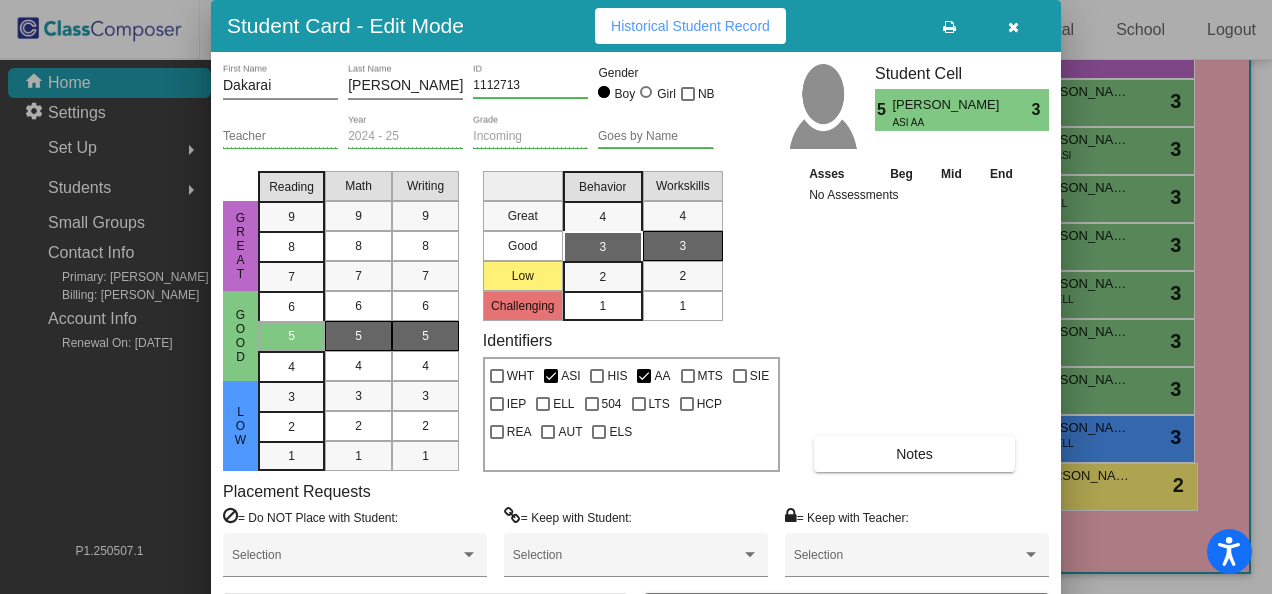 click on "Notes" at bounding box center (914, 454) 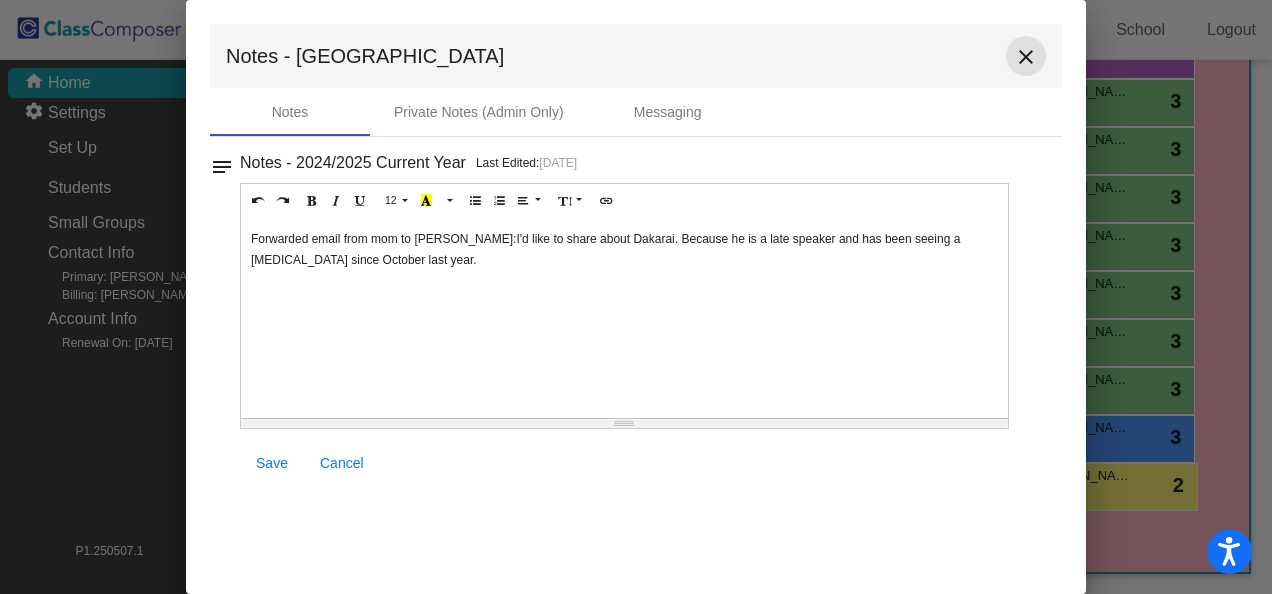 click on "close" at bounding box center (1026, 57) 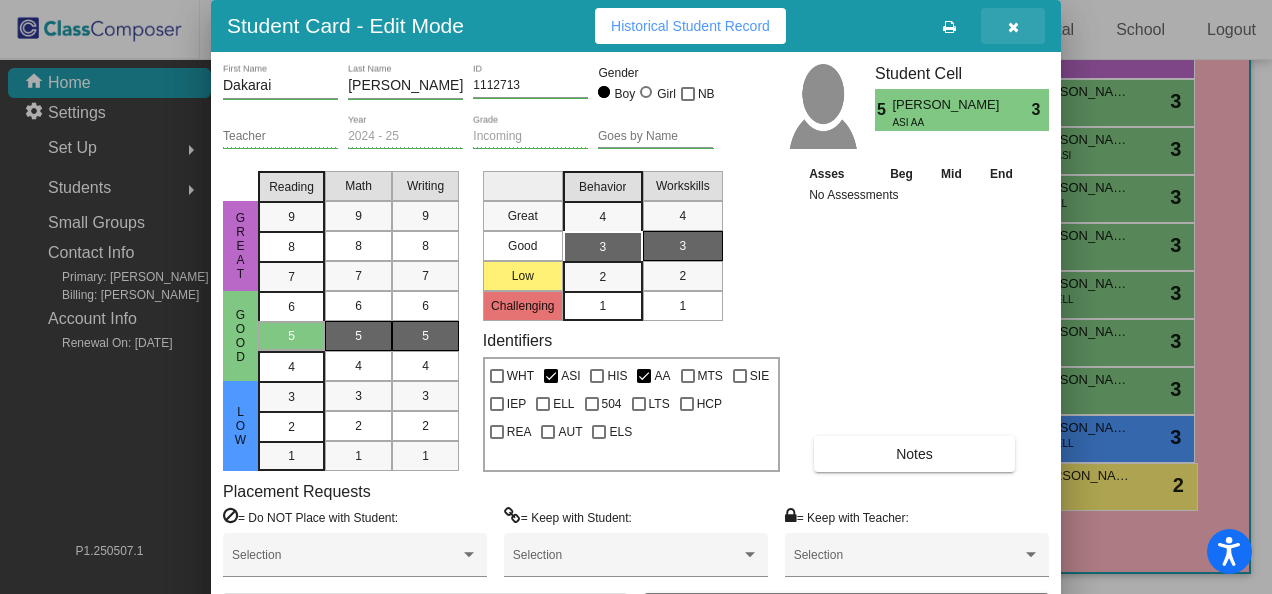 click at bounding box center (1013, 27) 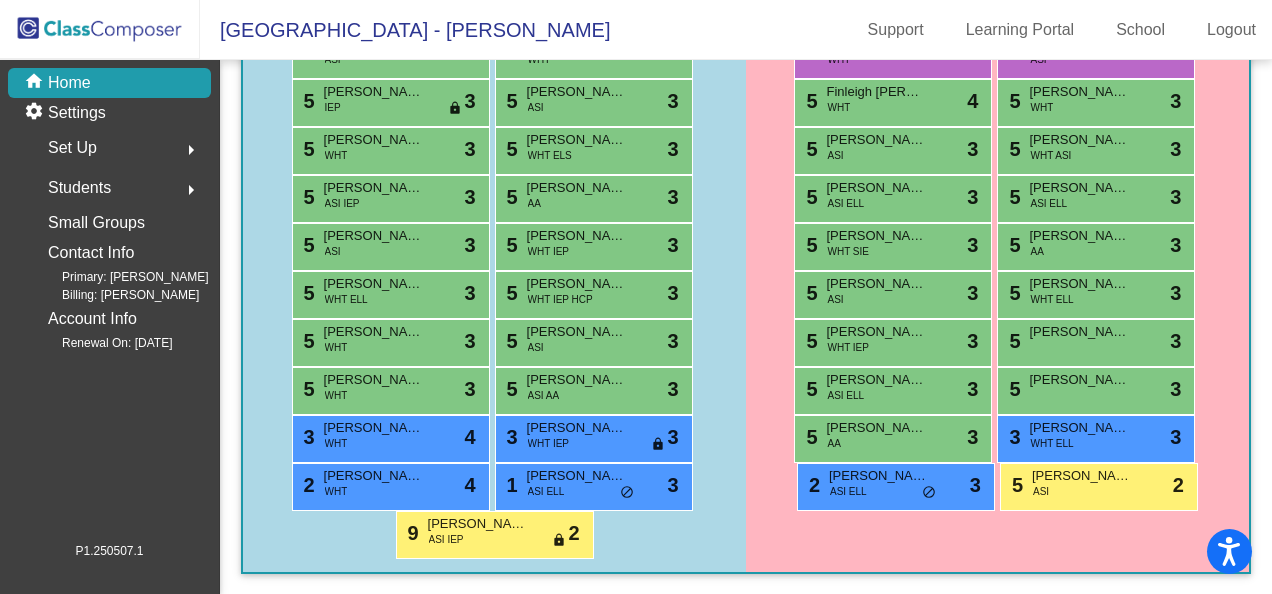 scroll, scrollTop: 43, scrollLeft: 0, axis: vertical 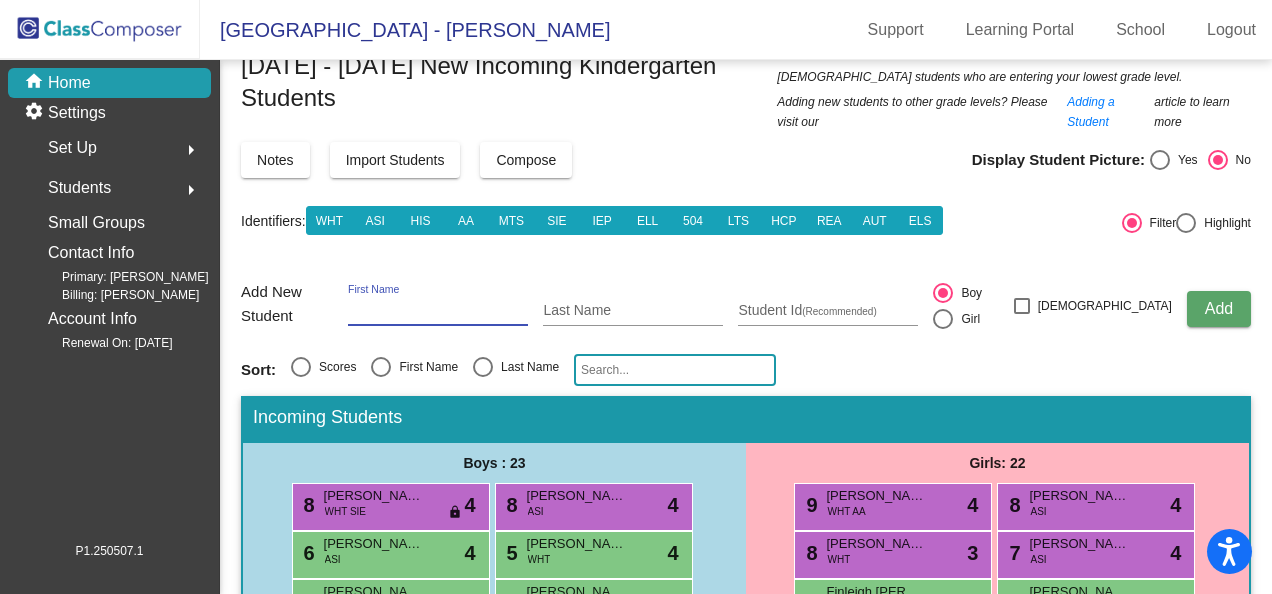 click on "First Name" at bounding box center (438, 311) 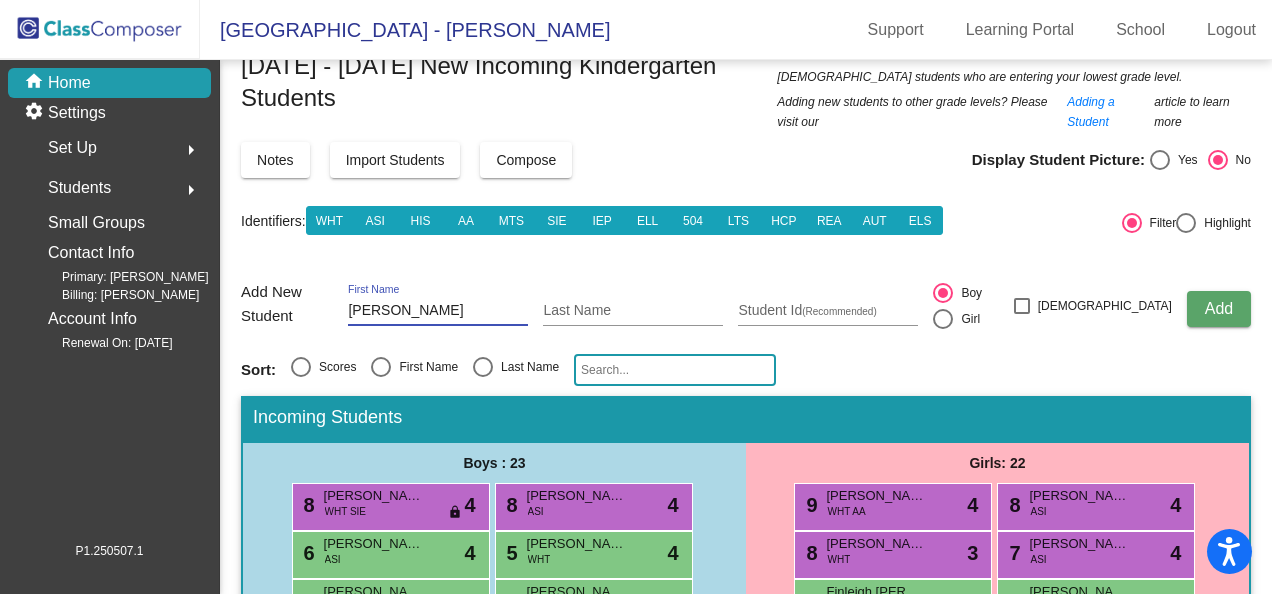 type on "[PERSON_NAME]" 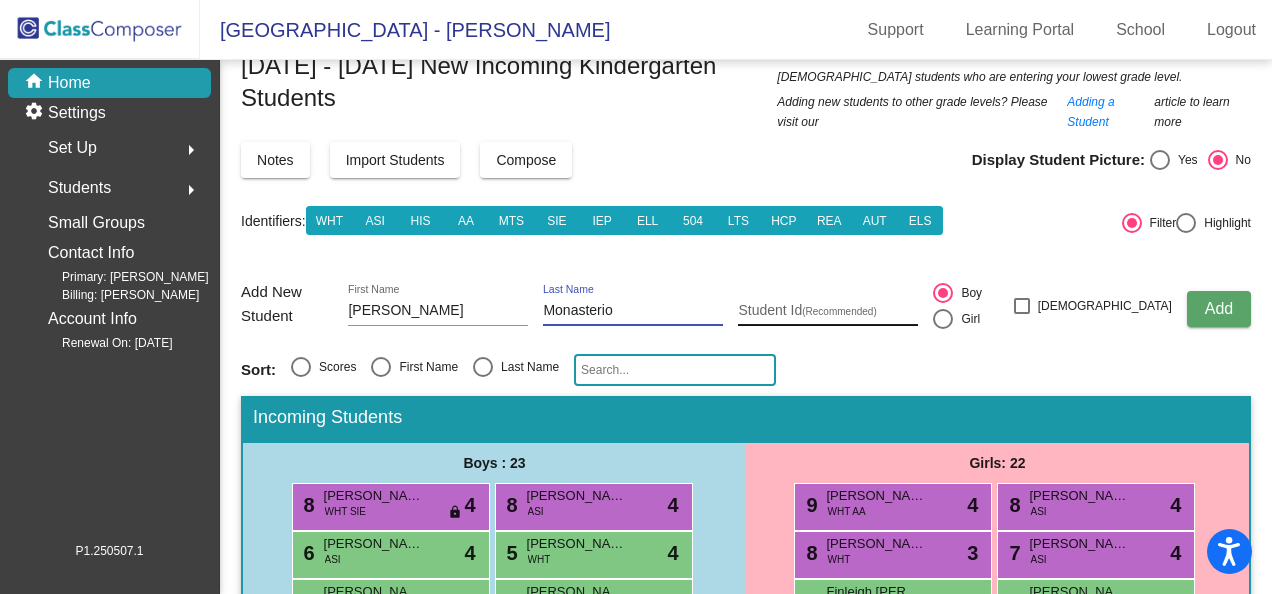 type on "Monasterio" 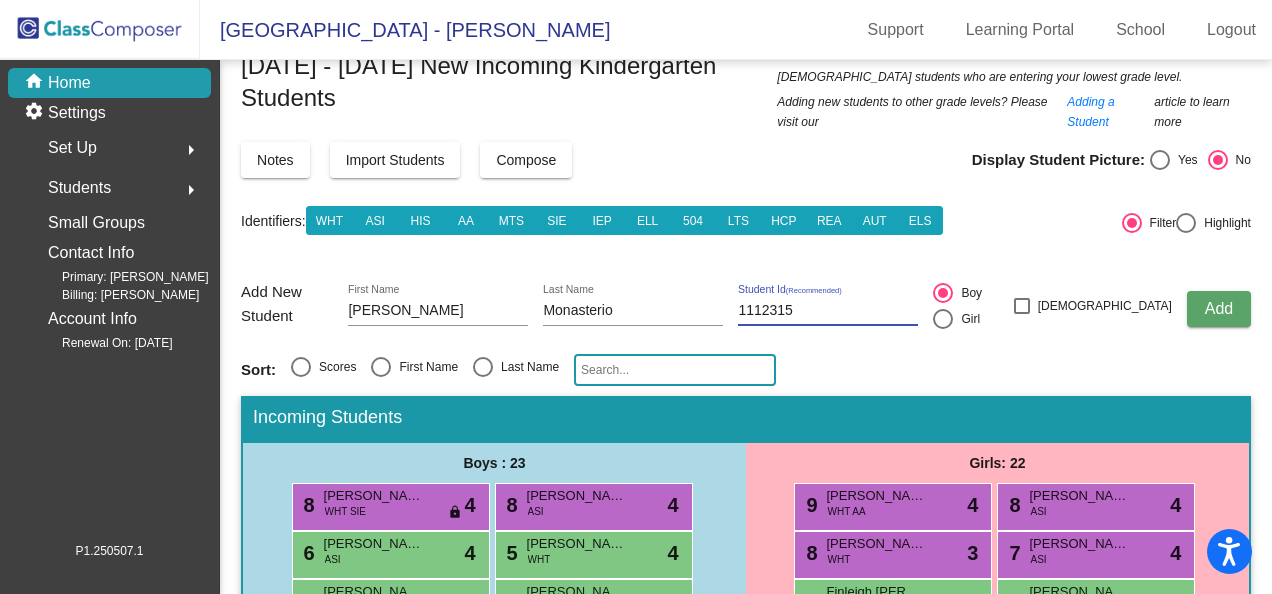 type on "1112315" 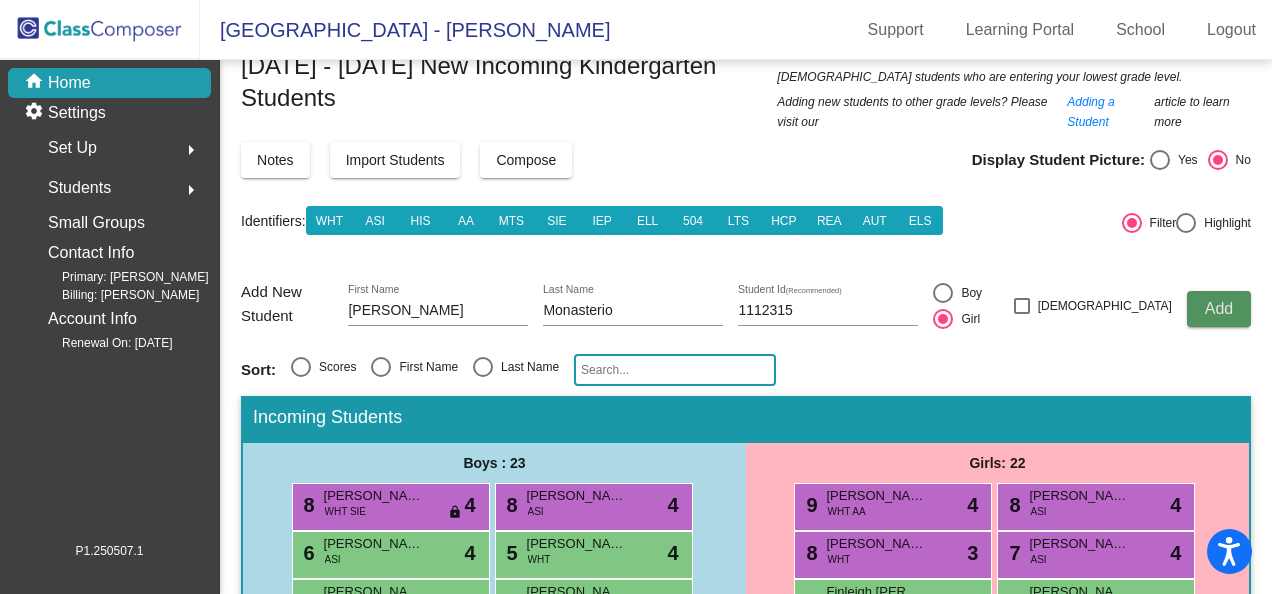 click on "Add" 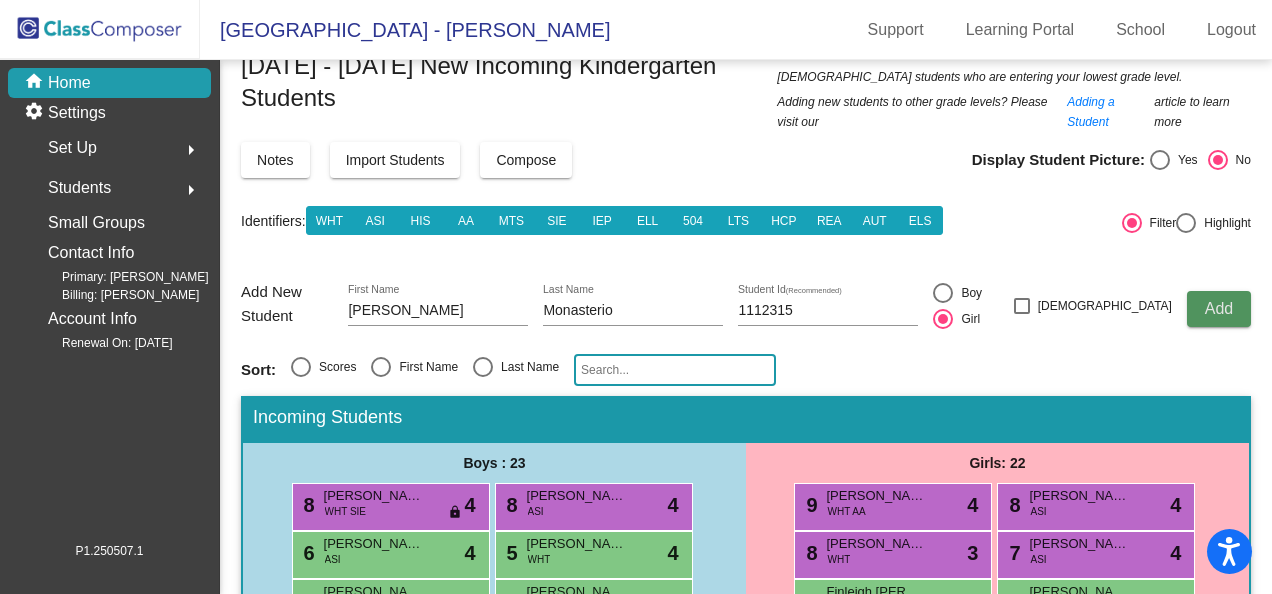 type 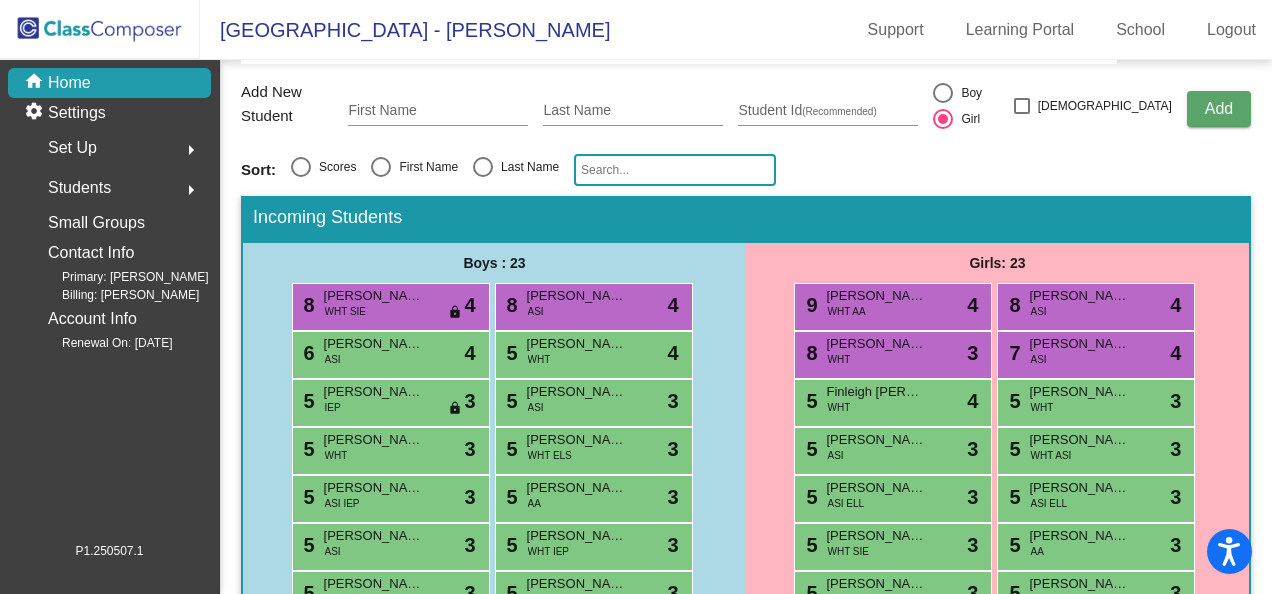 scroll, scrollTop: 443, scrollLeft: 0, axis: vertical 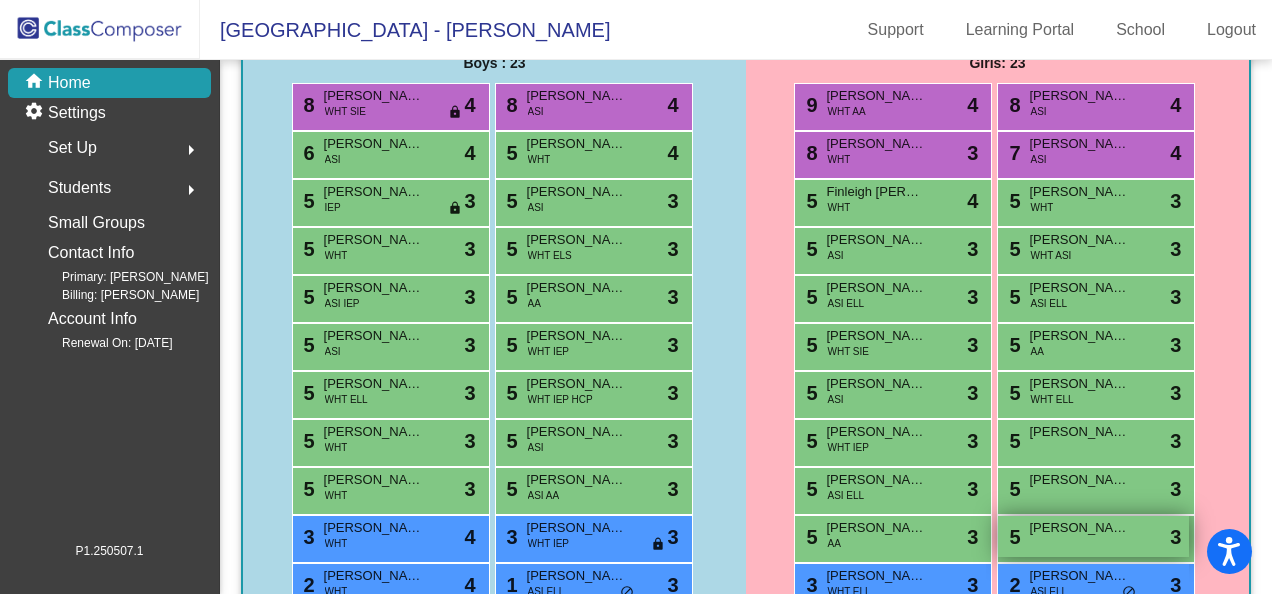 click on "5 [PERSON_NAME] lock do_not_disturb_alt 3" at bounding box center (1093, 536) 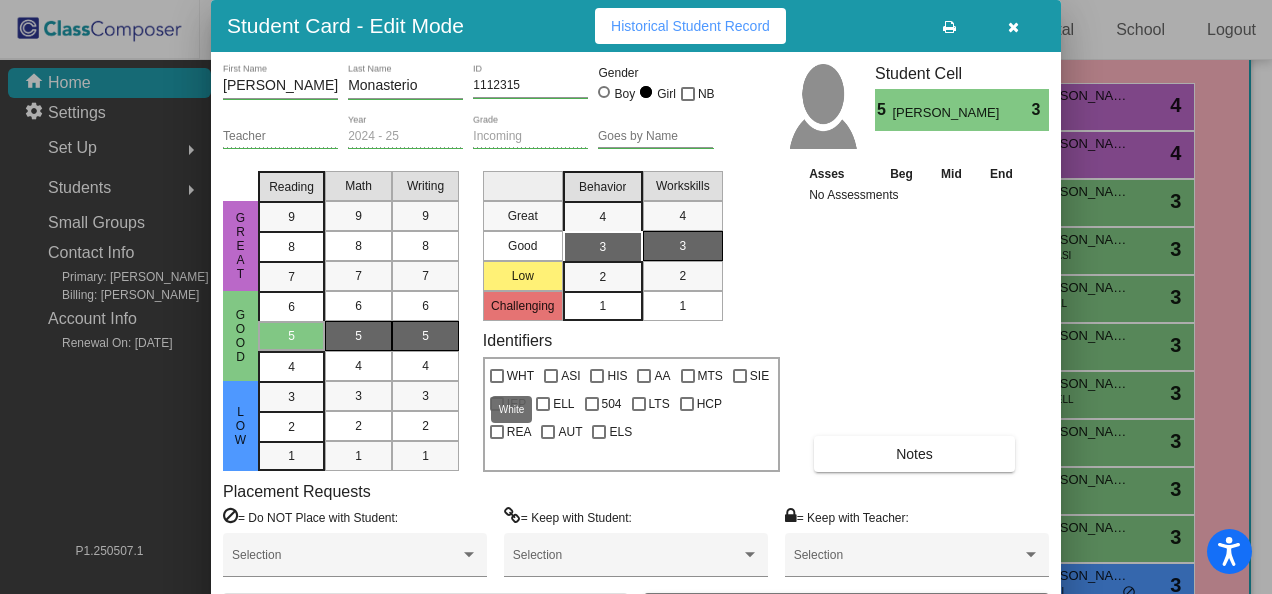 click at bounding box center [497, 376] 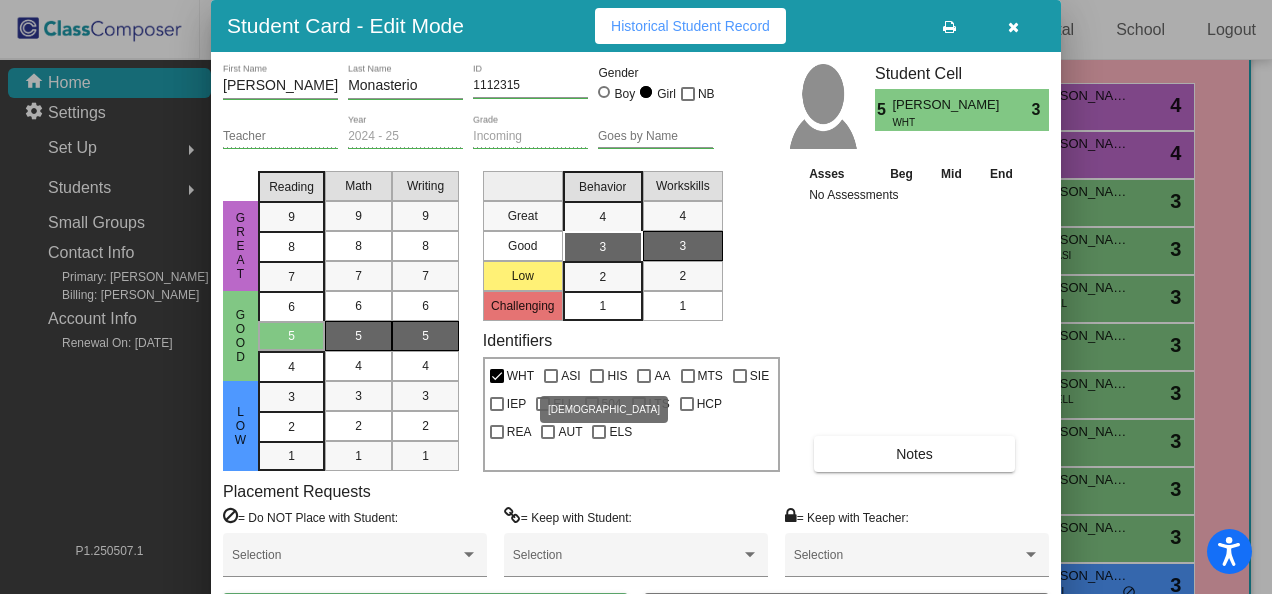 click at bounding box center (551, 376) 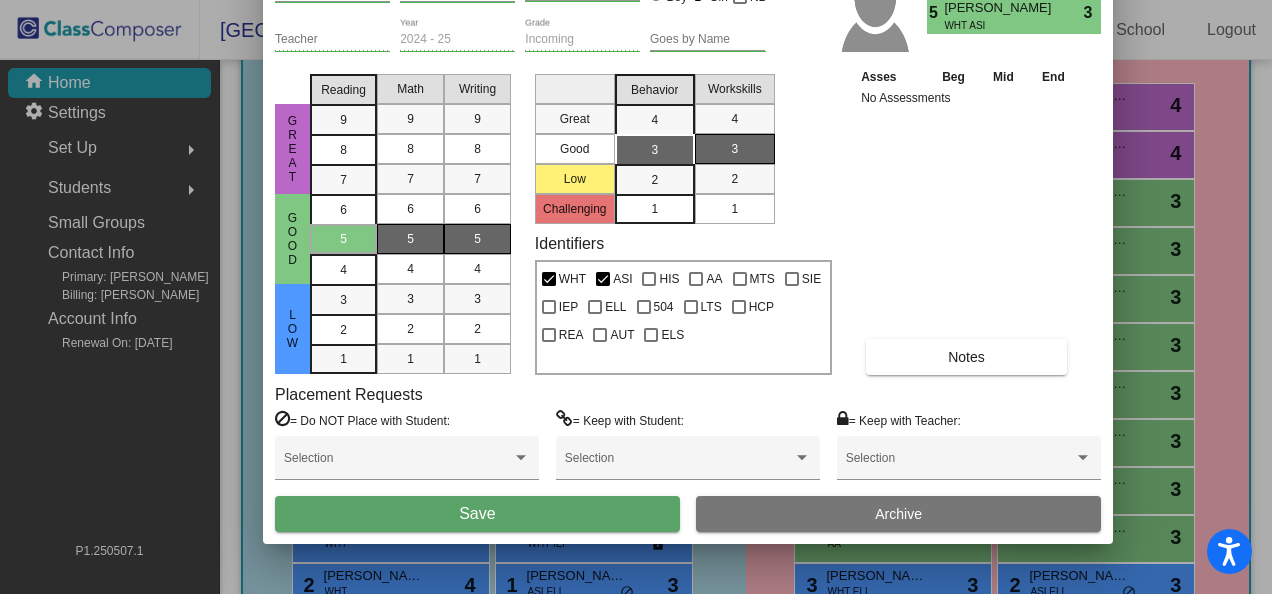 drag, startPoint x: 819, startPoint y: 23, endPoint x: 877, endPoint y: -74, distance: 113.0177 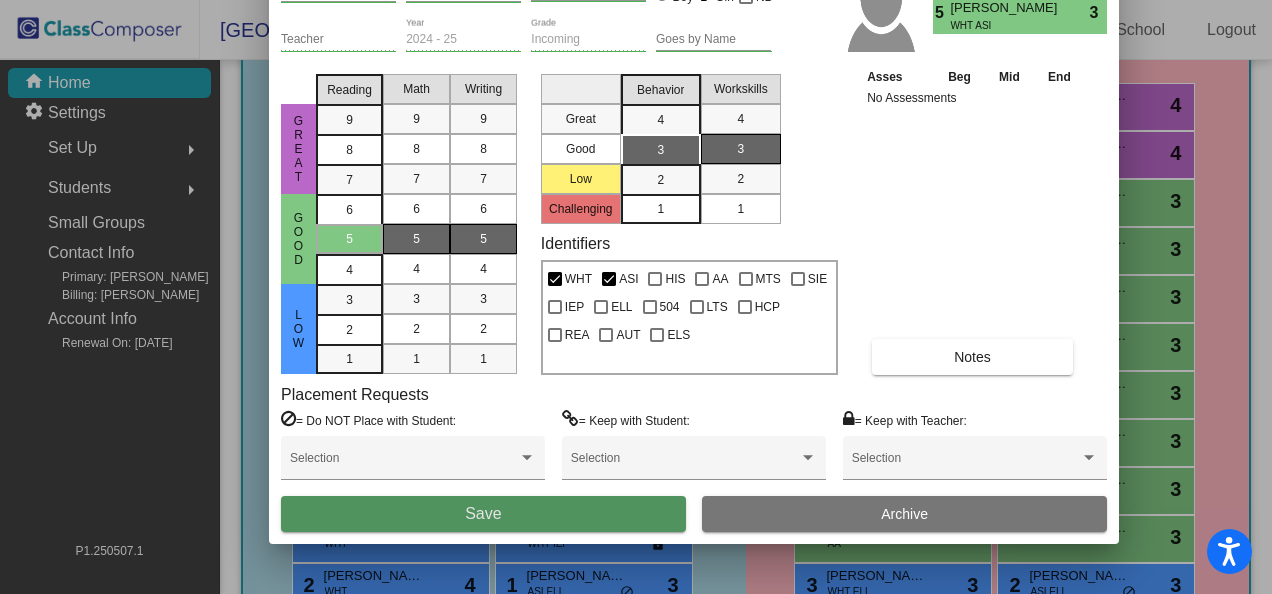 click on "Save" at bounding box center [483, 513] 